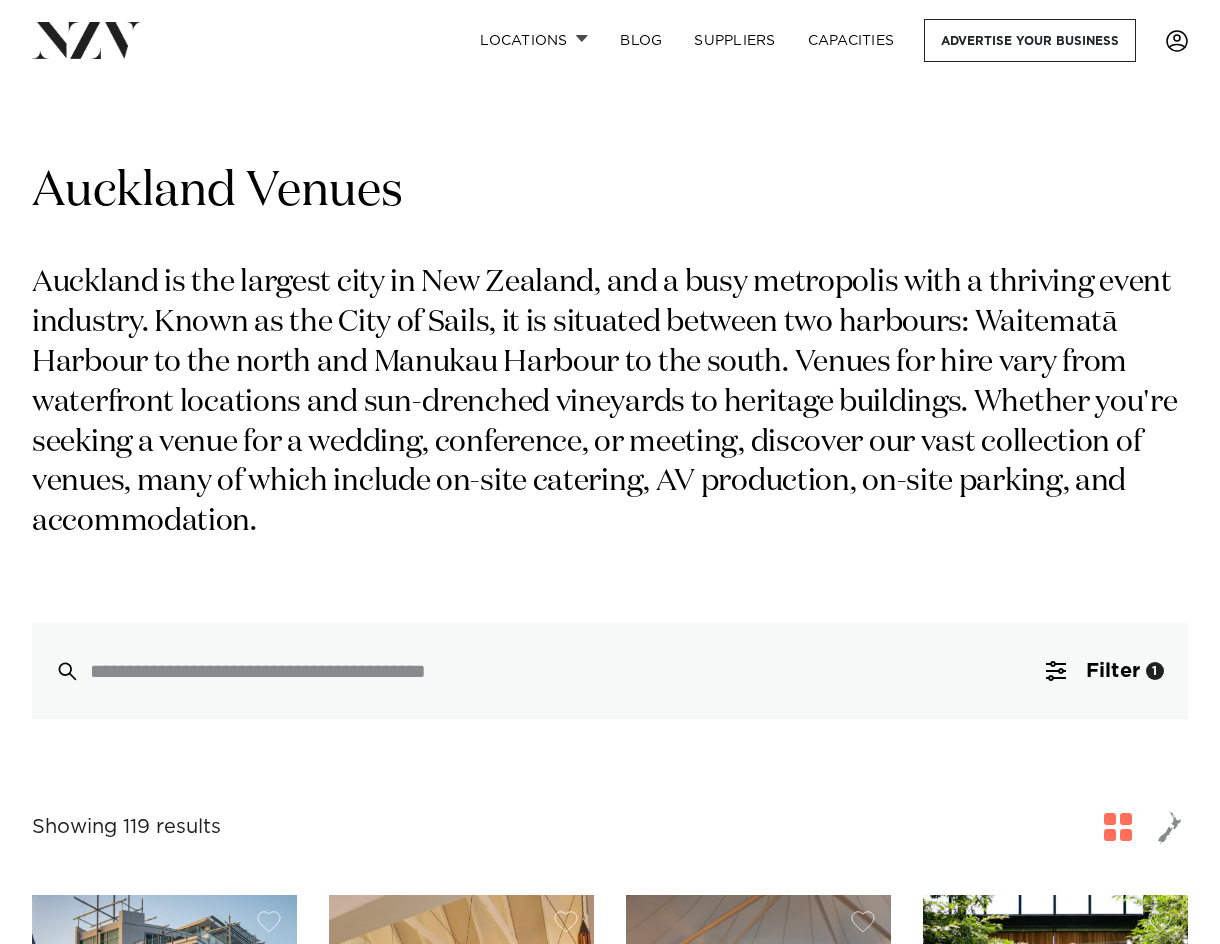 scroll, scrollTop: 13687, scrollLeft: 0, axis: vertical 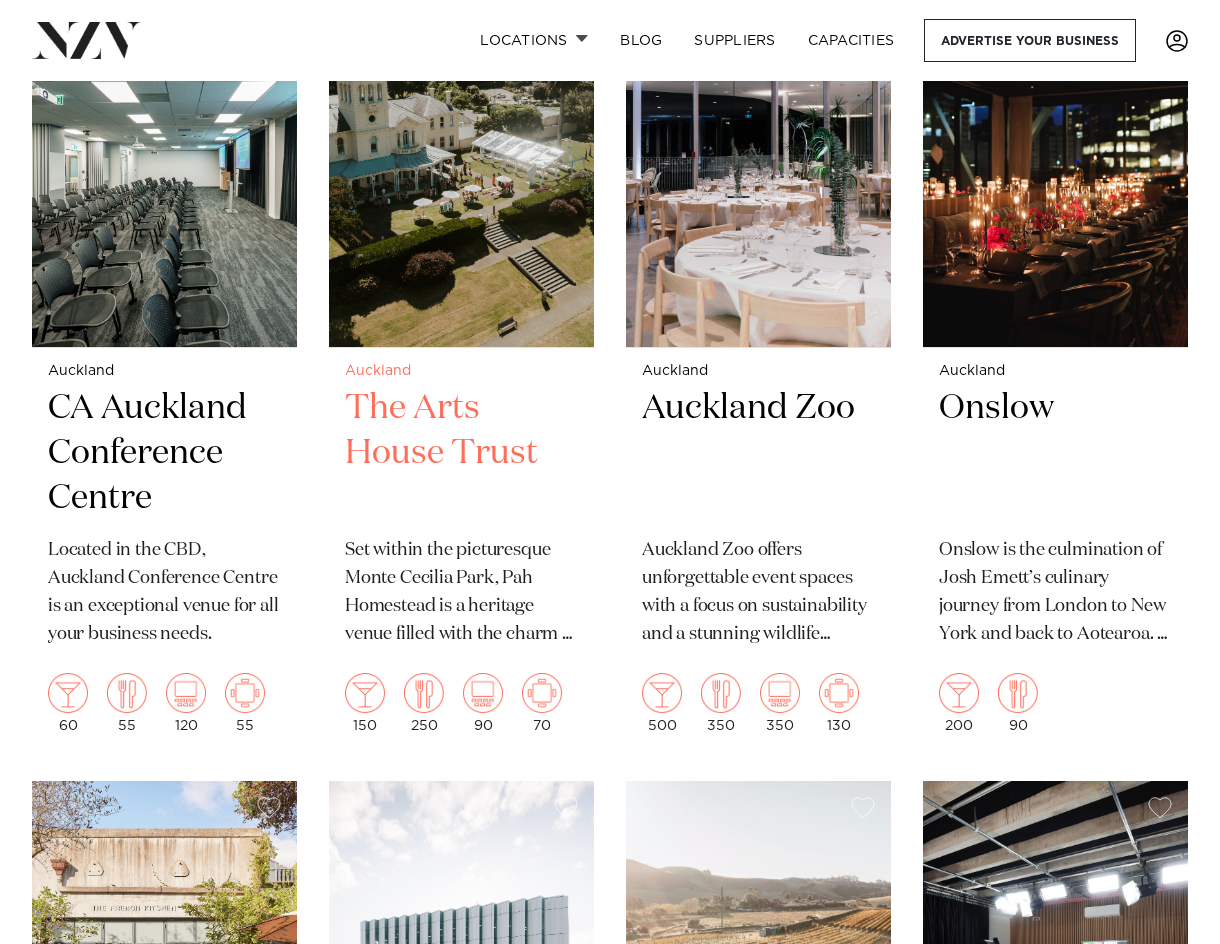 click at bounding box center [461, 170] 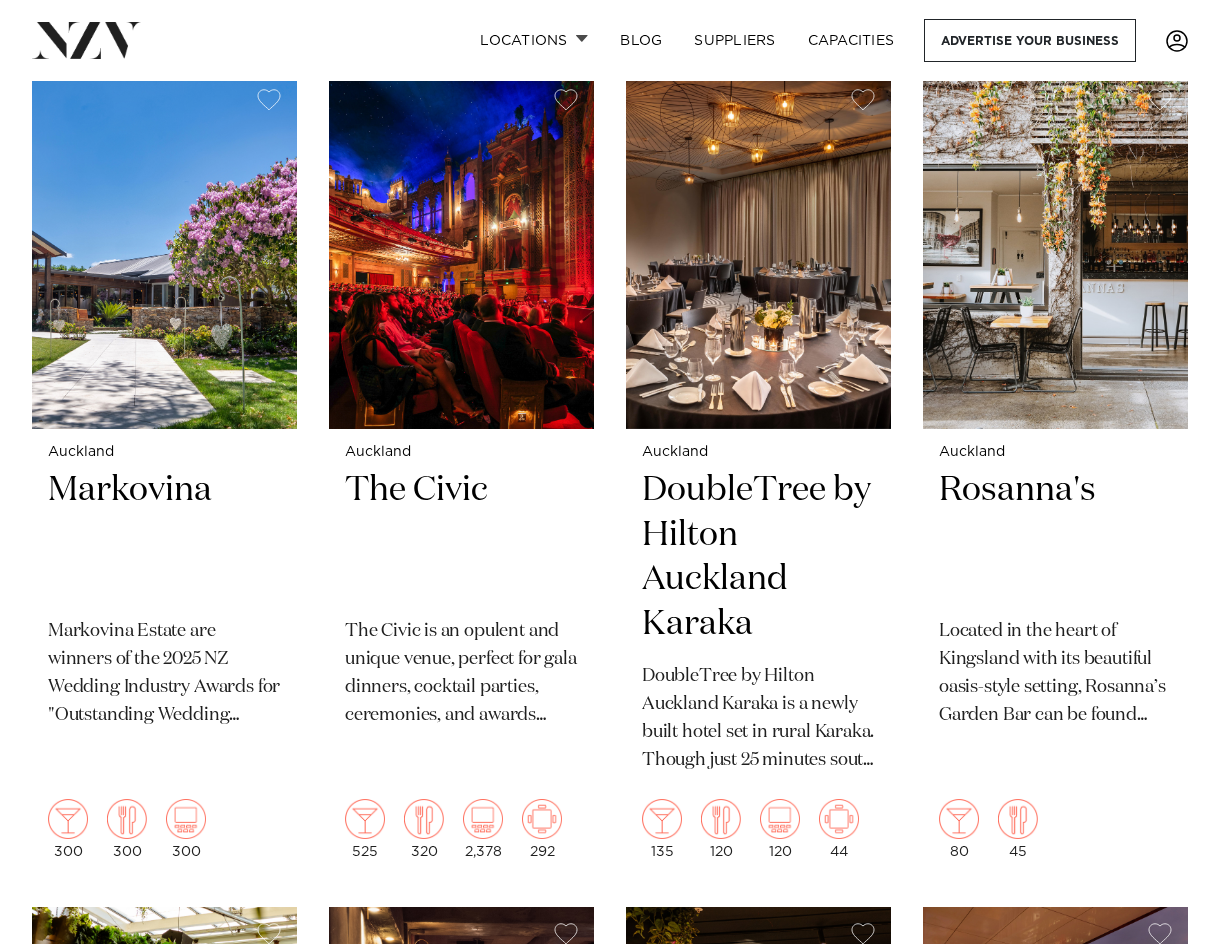 scroll, scrollTop: 15067, scrollLeft: 0, axis: vertical 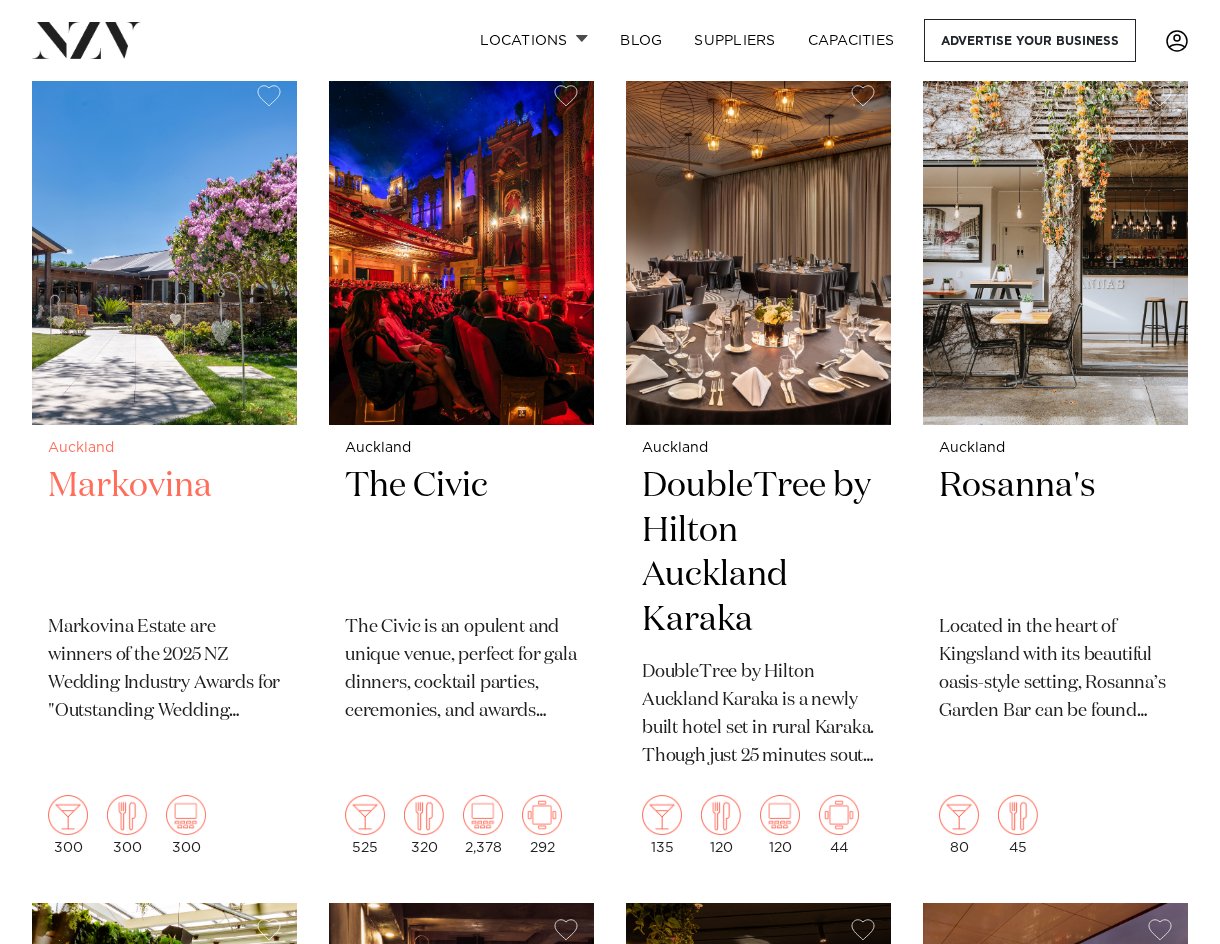 click on "Markovina" at bounding box center [164, 531] 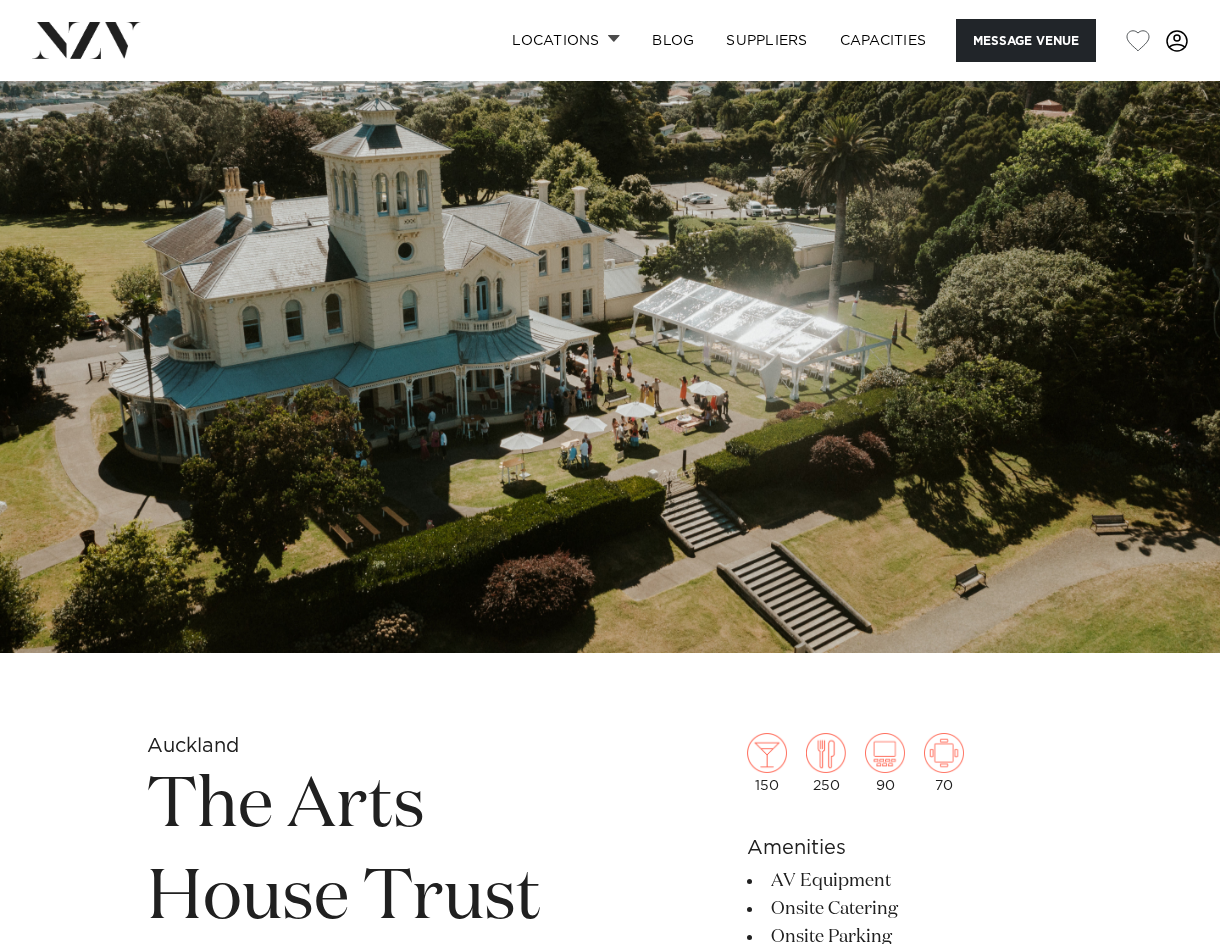 scroll, scrollTop: 101, scrollLeft: 0, axis: vertical 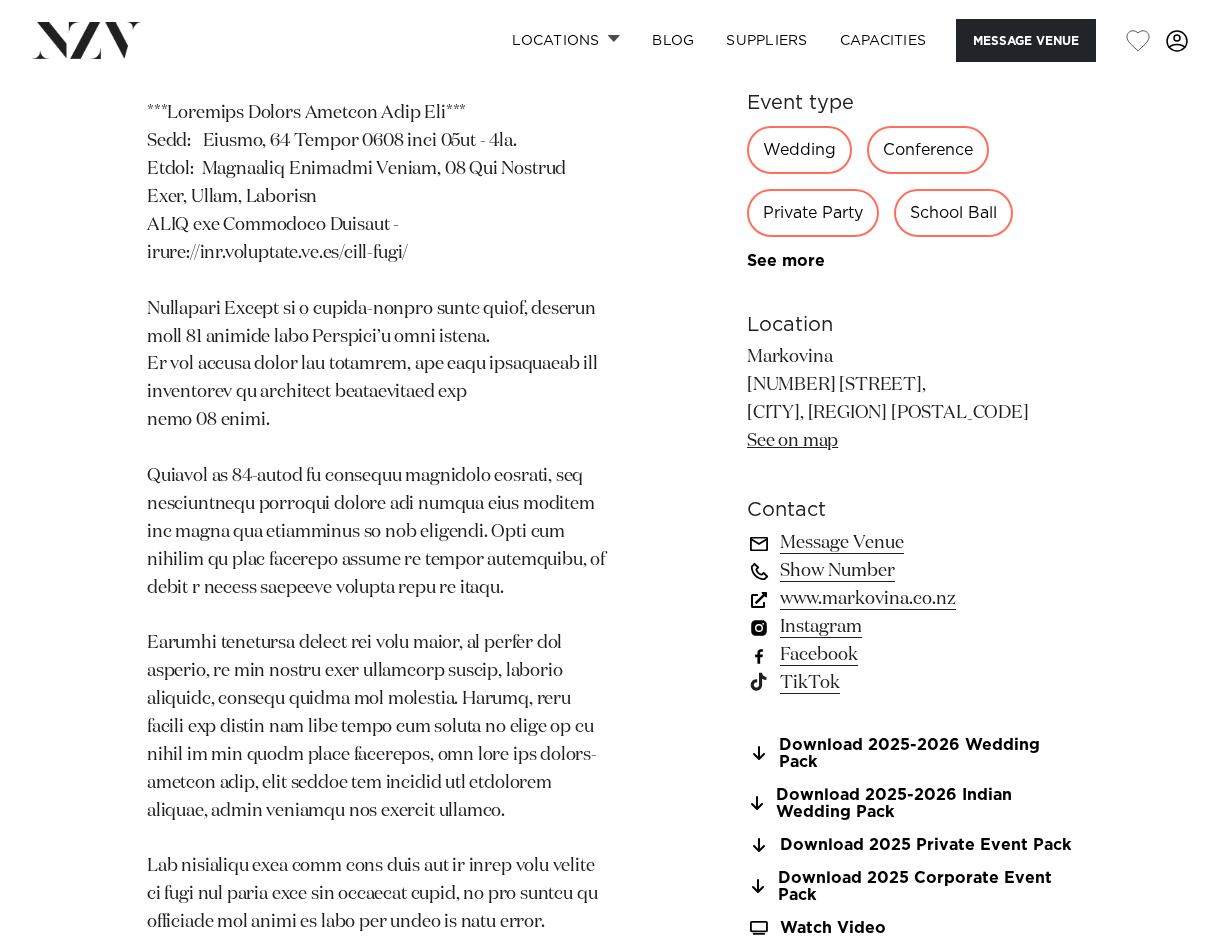 click on "Message Venue" at bounding box center [910, 544] 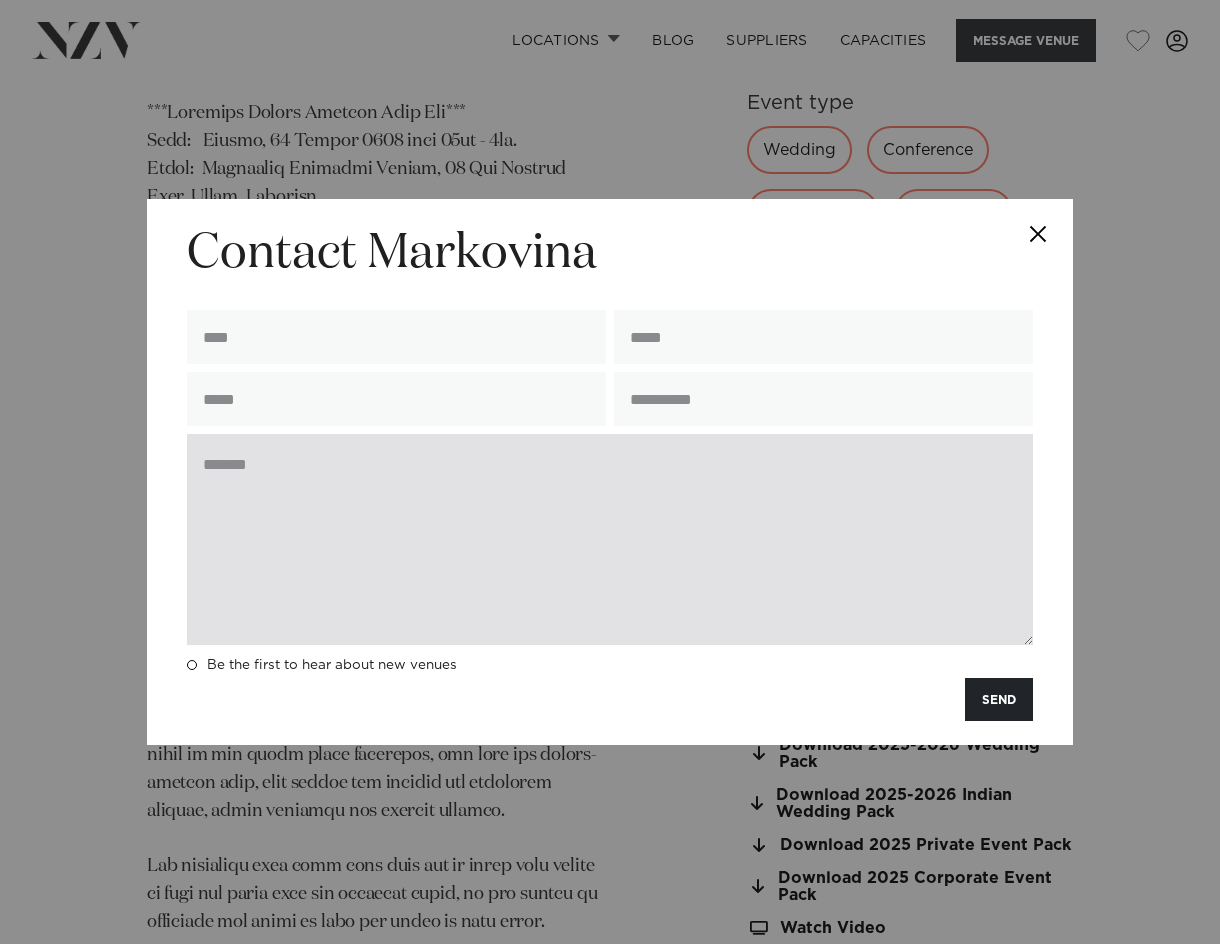click at bounding box center (610, 539) 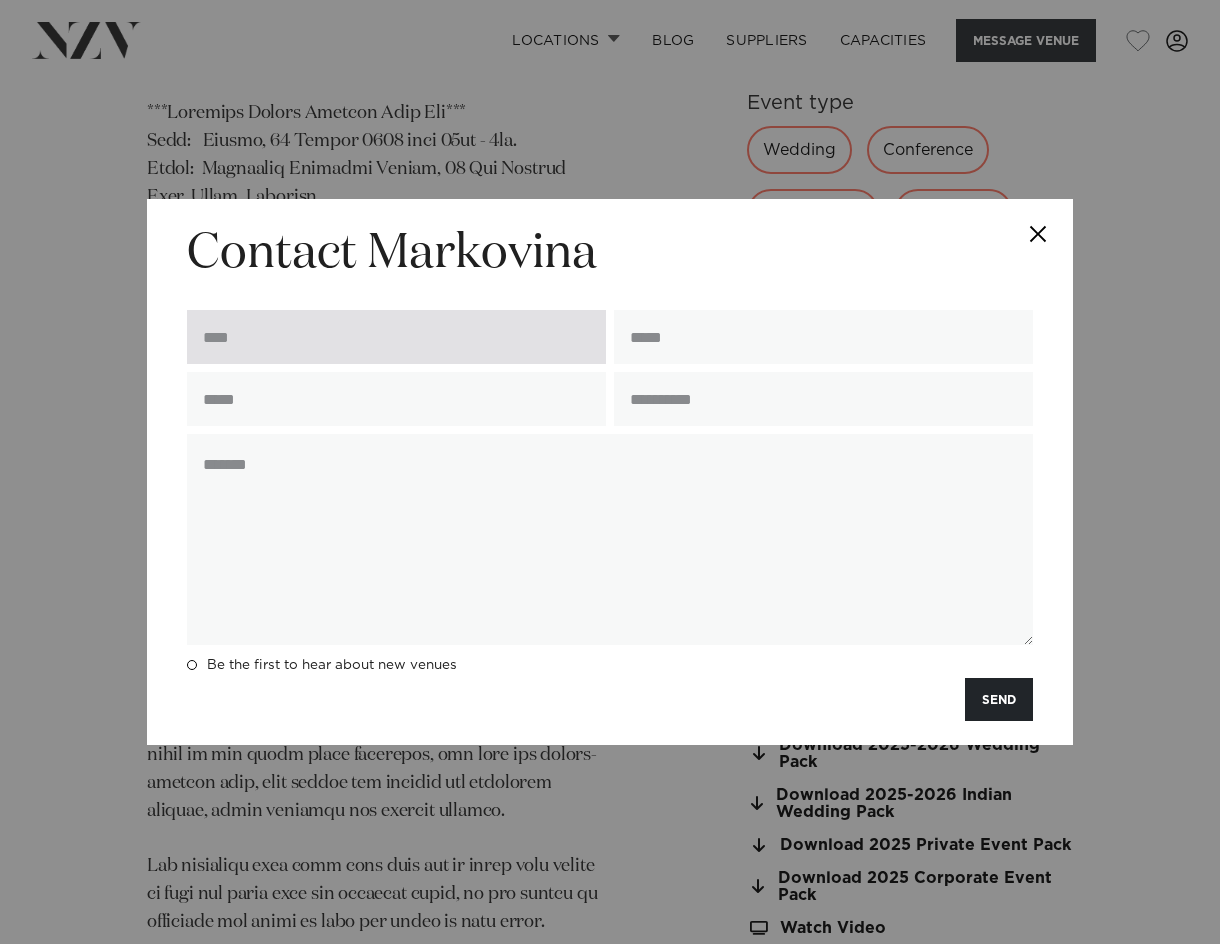 click at bounding box center [396, 337] 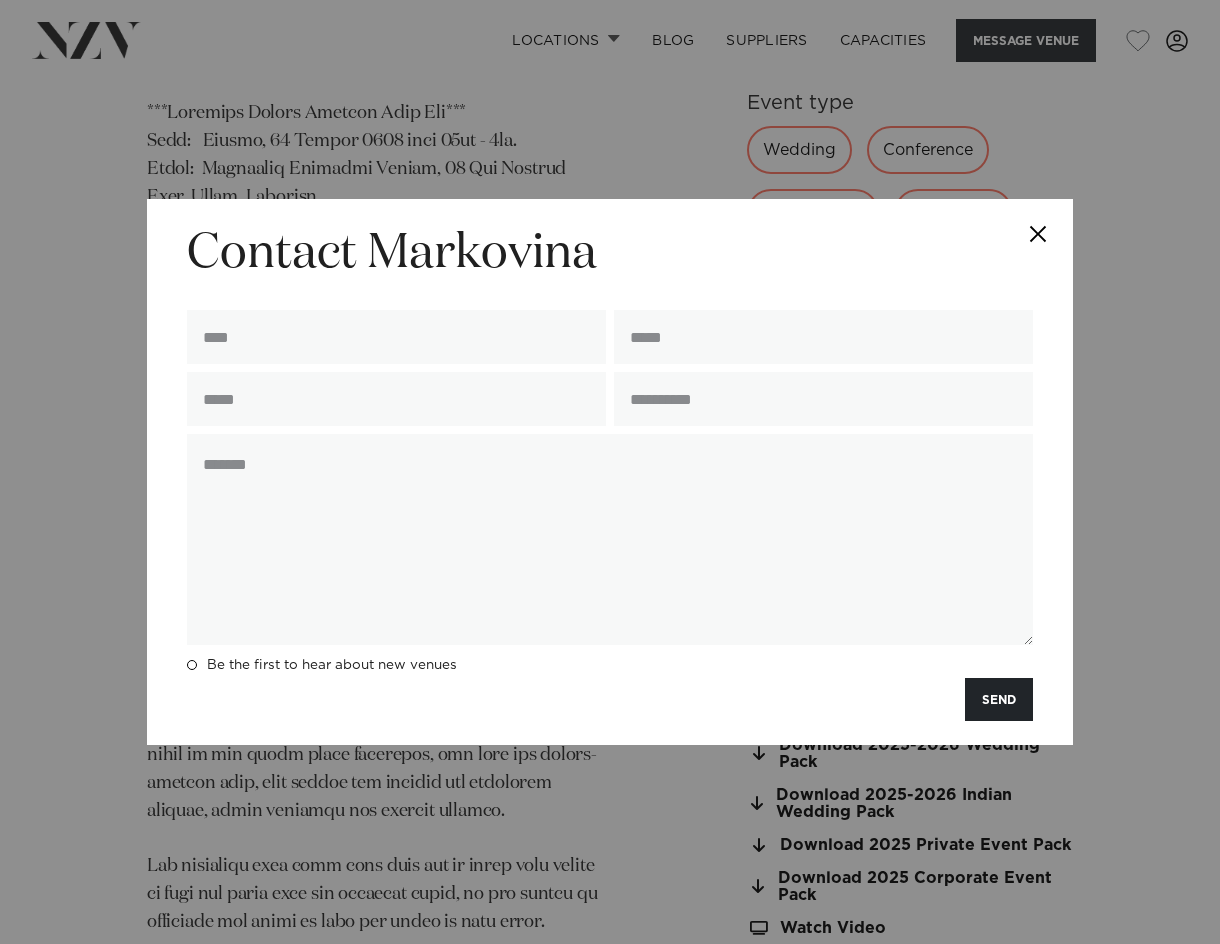 type on "*****" 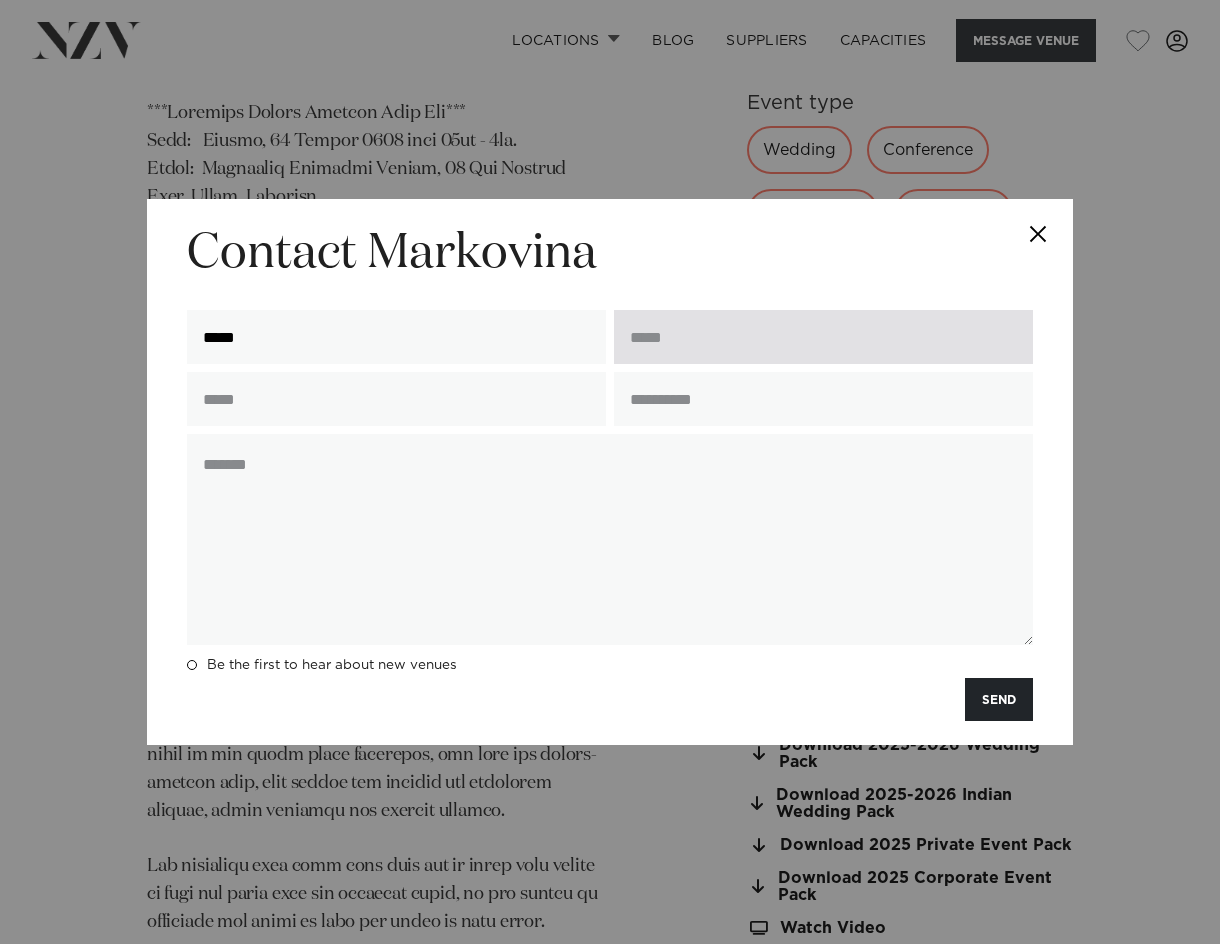 click at bounding box center (823, 337) 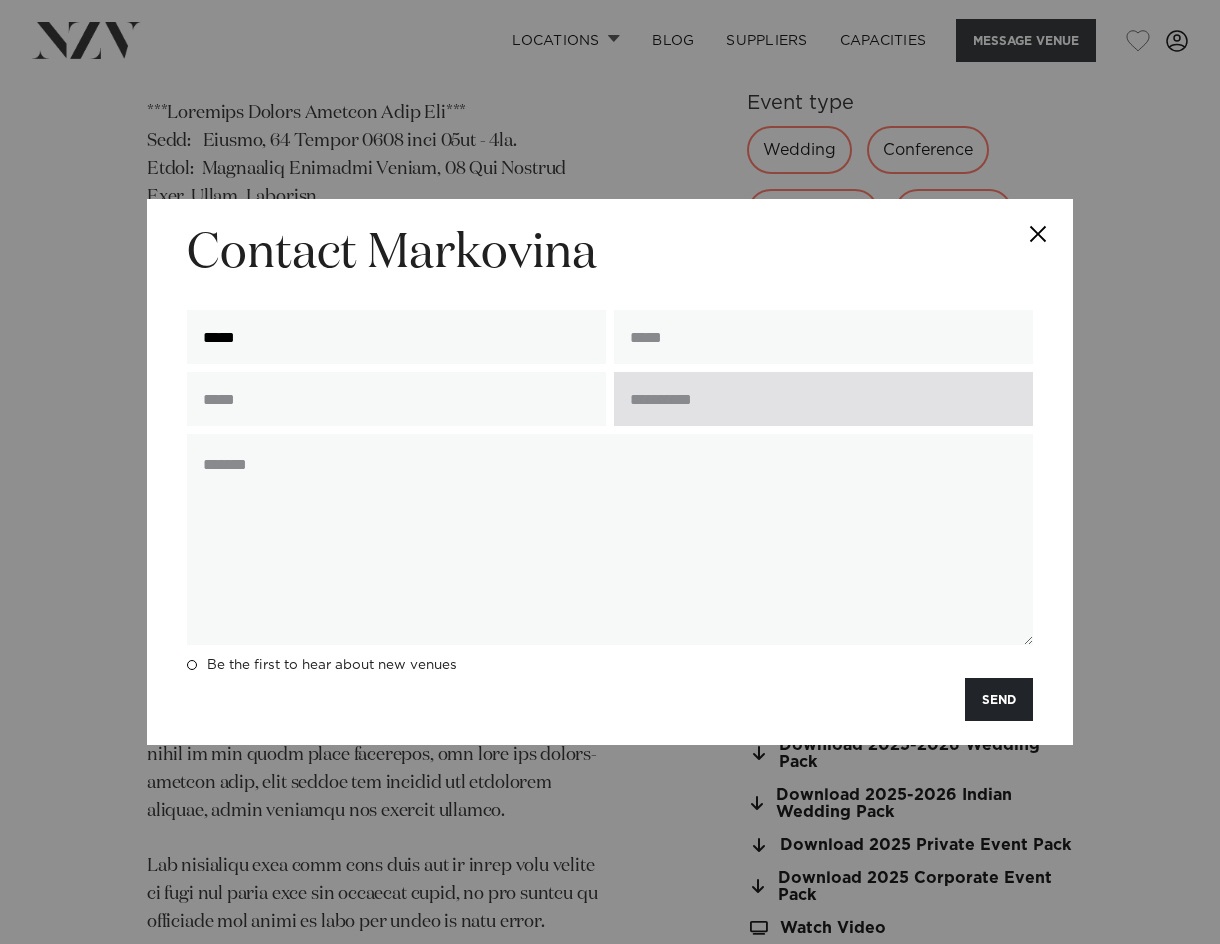 type on "**********" 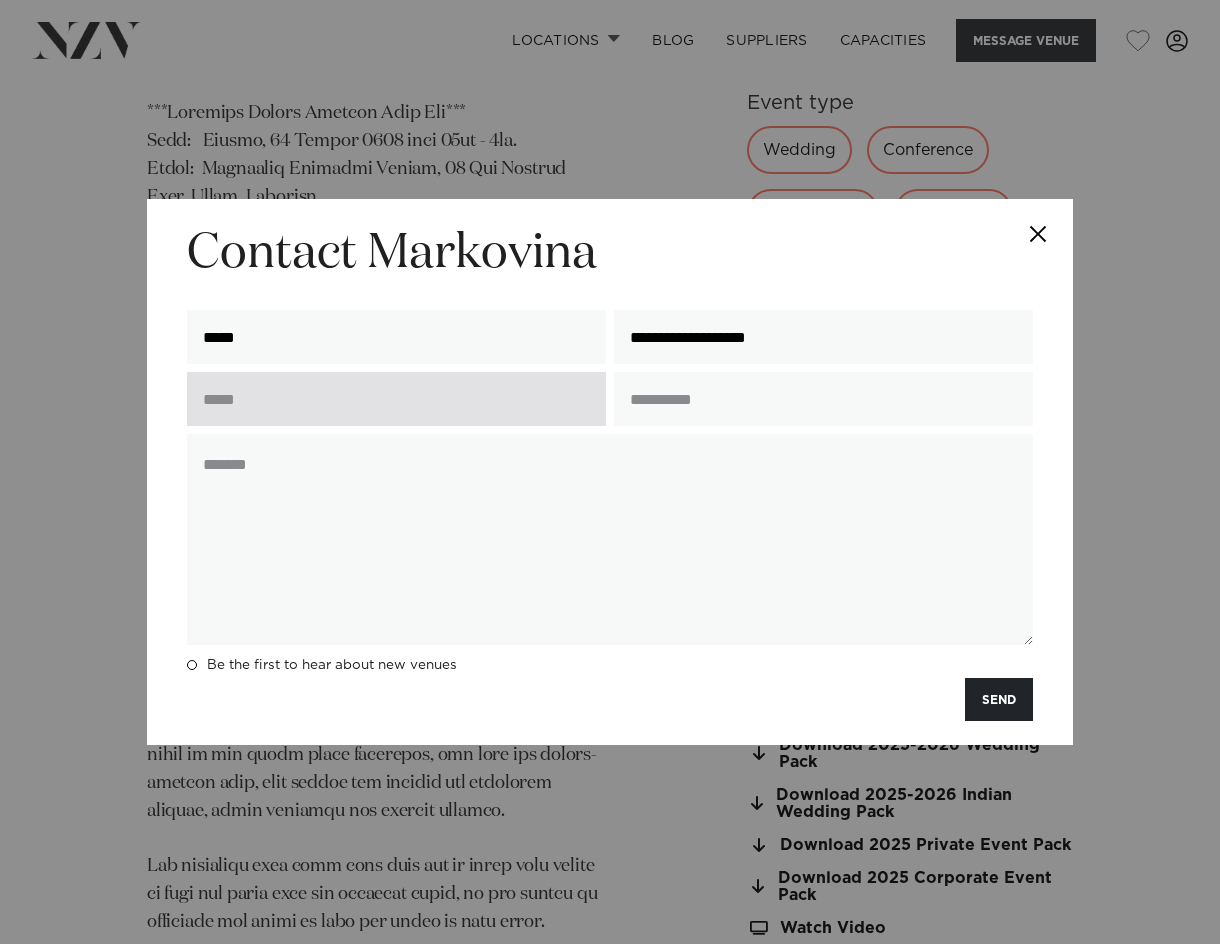 click at bounding box center [396, 399] 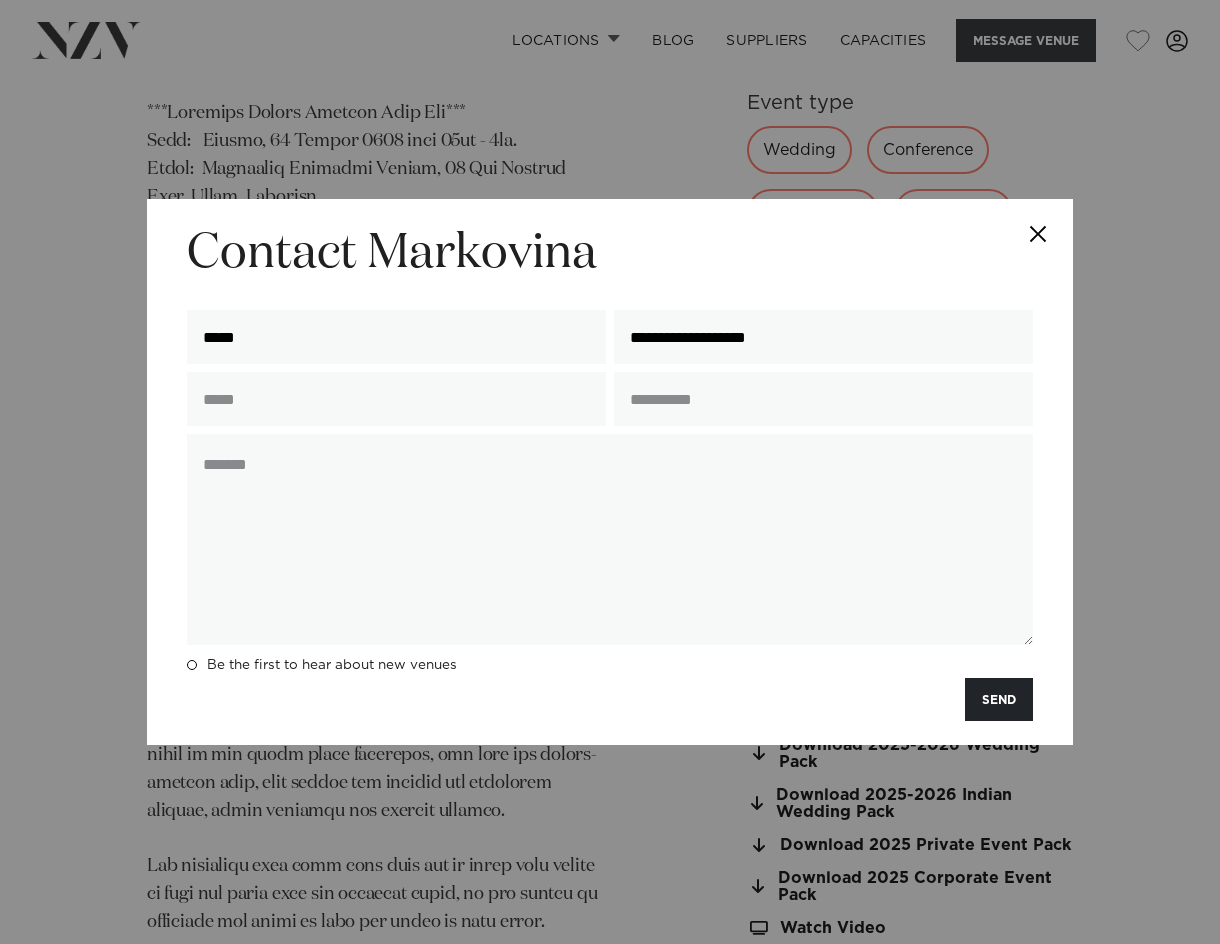 type on "**********" 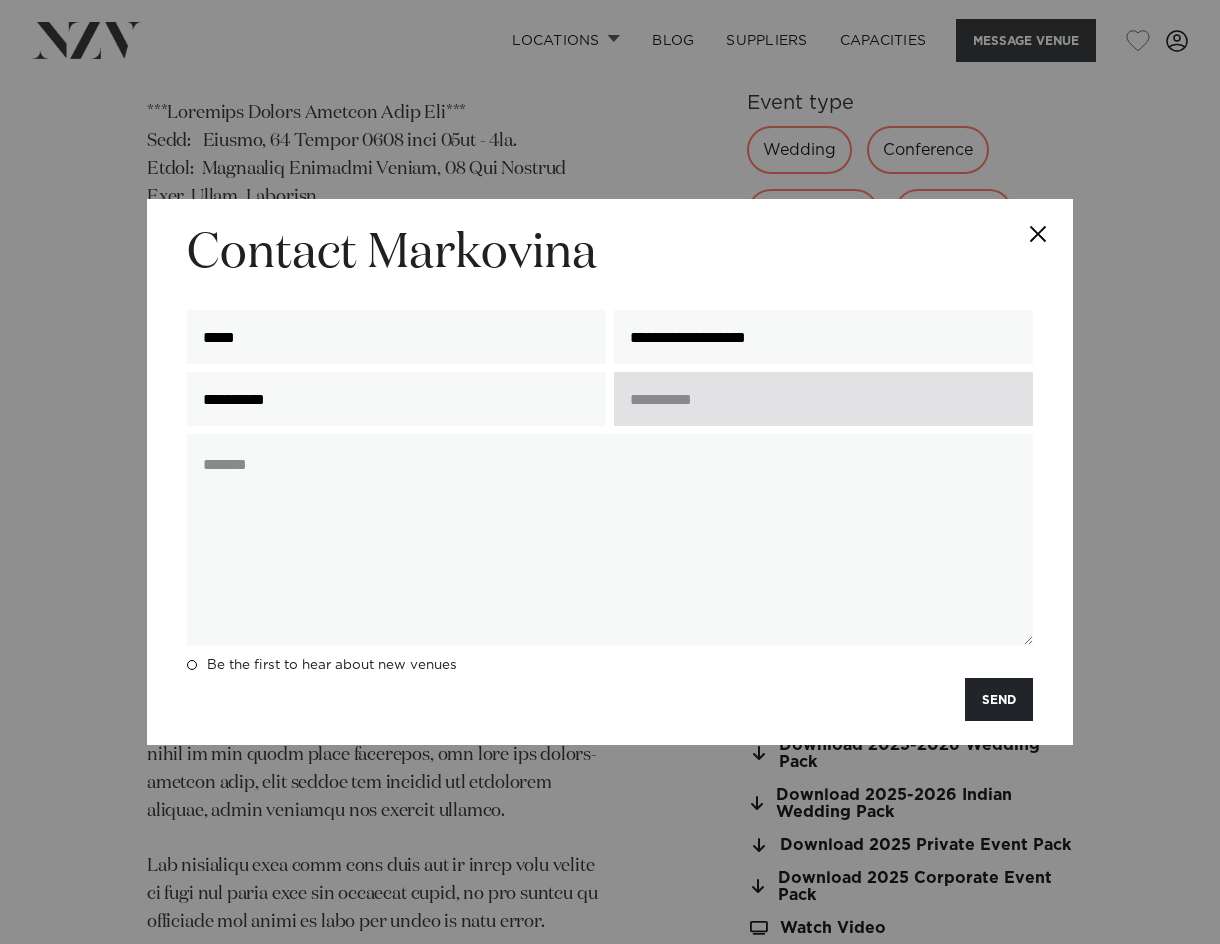 click at bounding box center [823, 399] 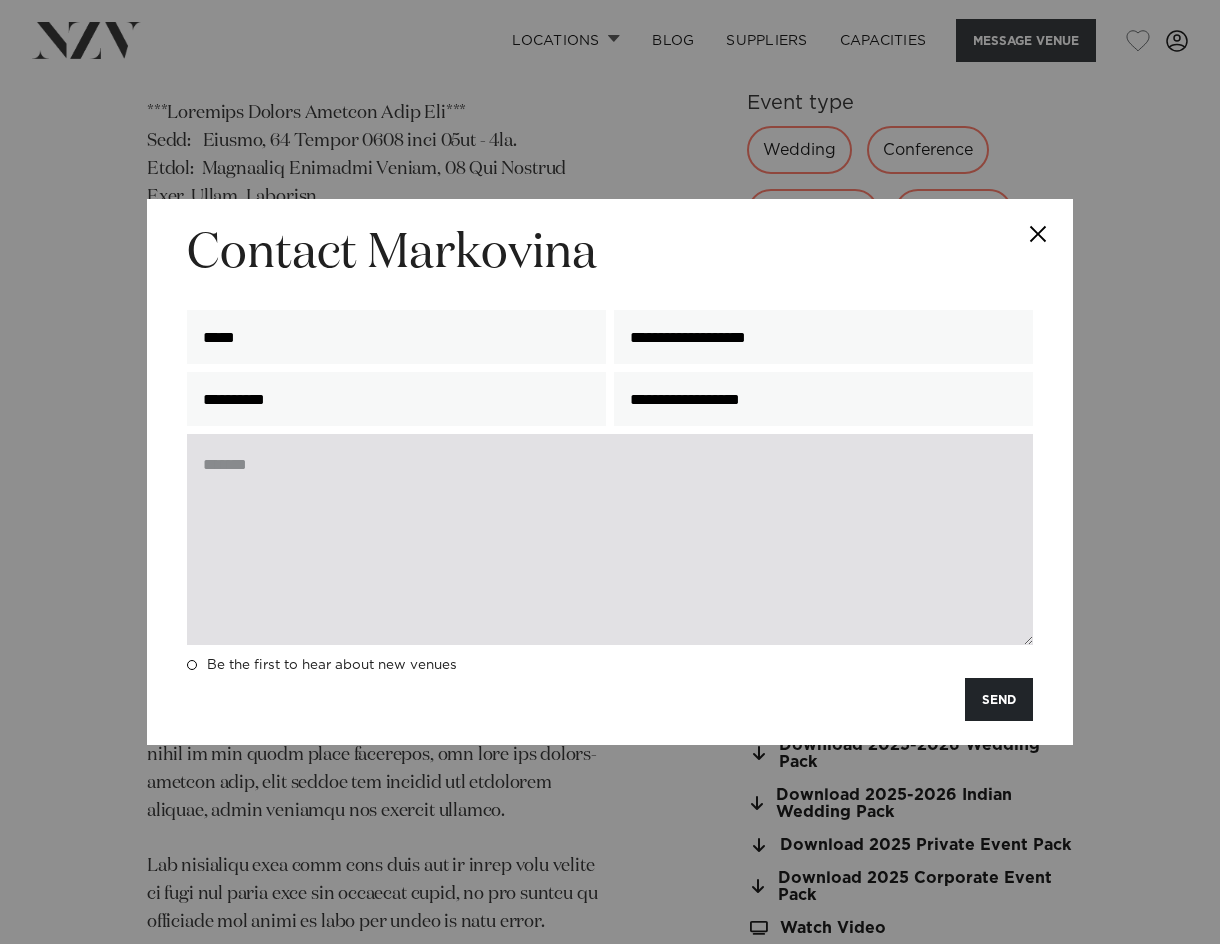 click at bounding box center [610, 539] 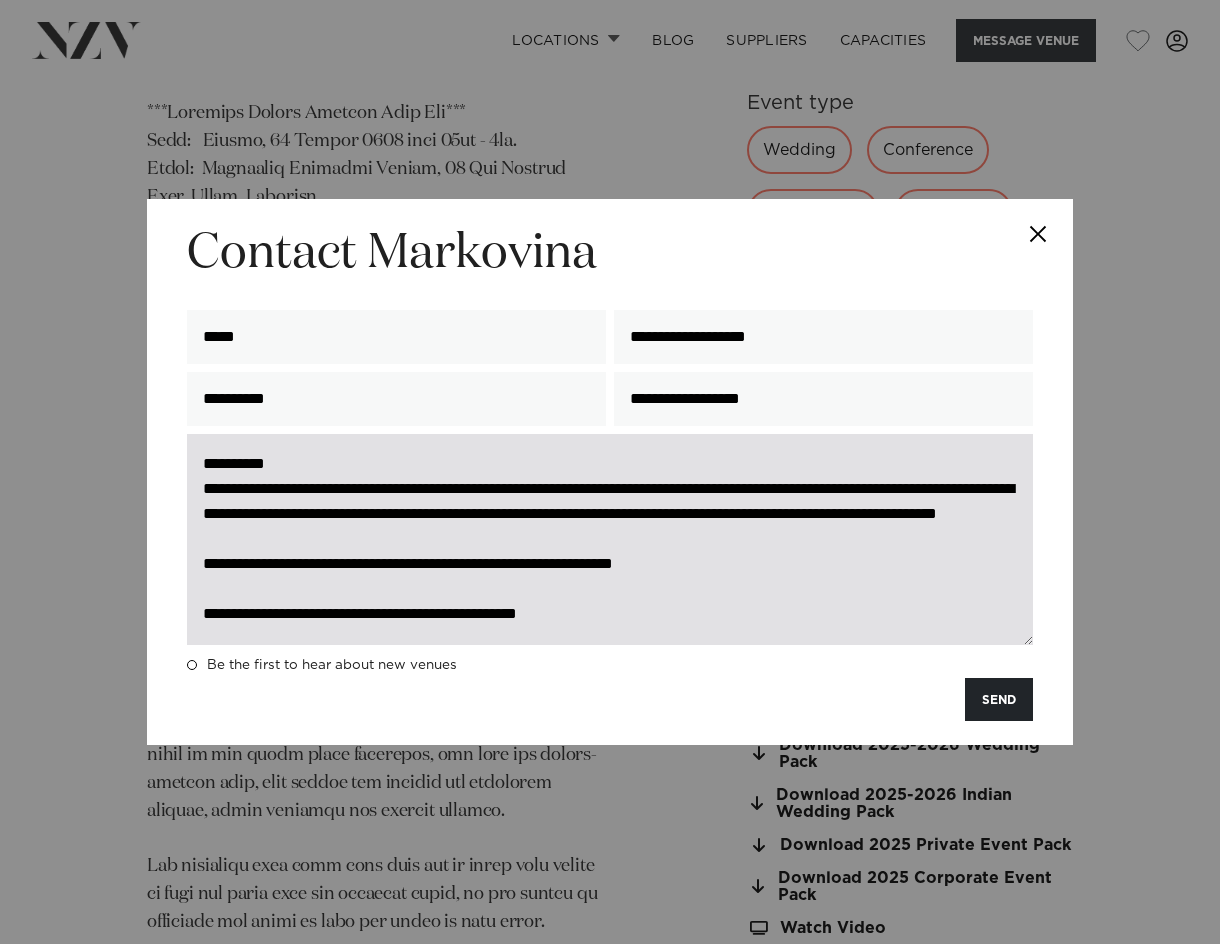 scroll, scrollTop: 25, scrollLeft: 0, axis: vertical 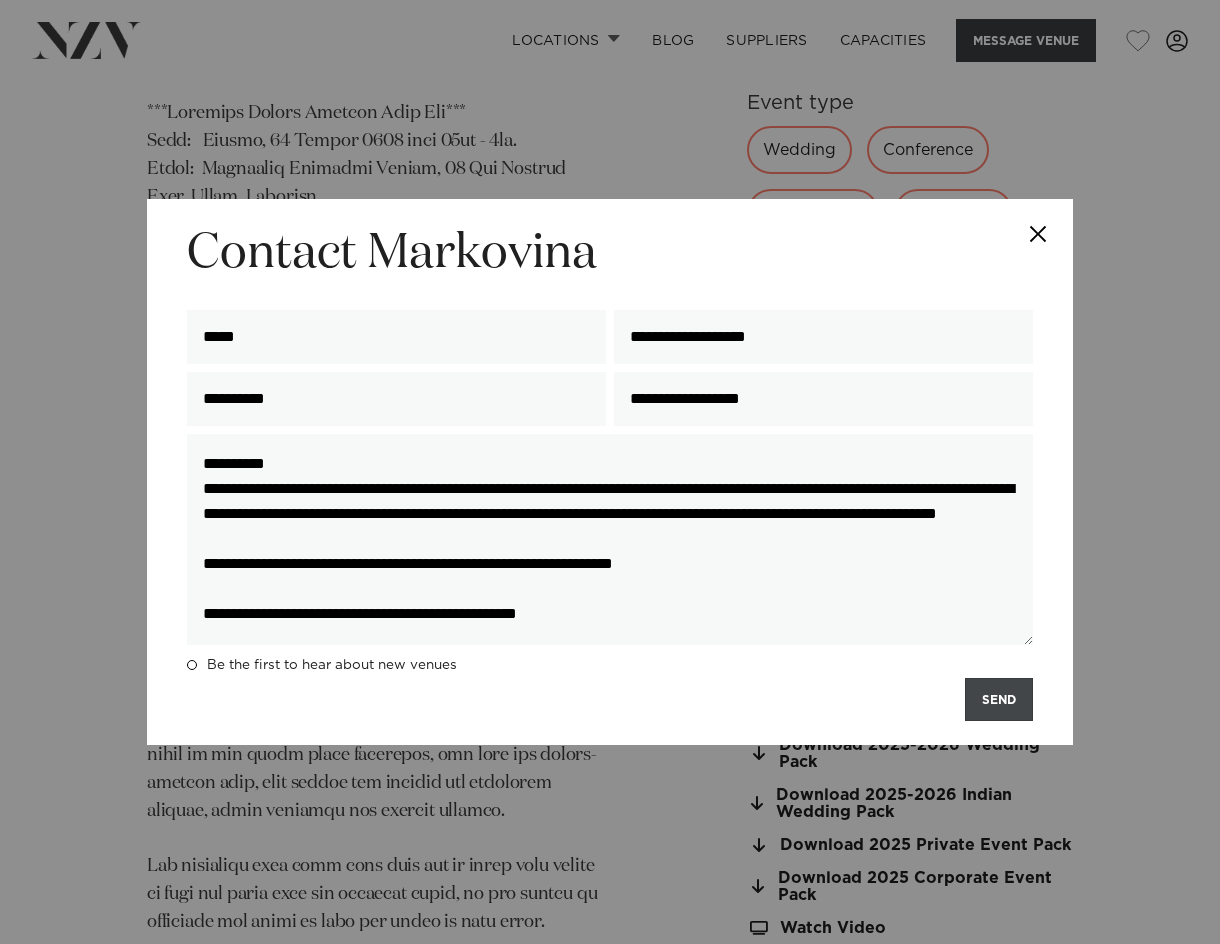 type on "**********" 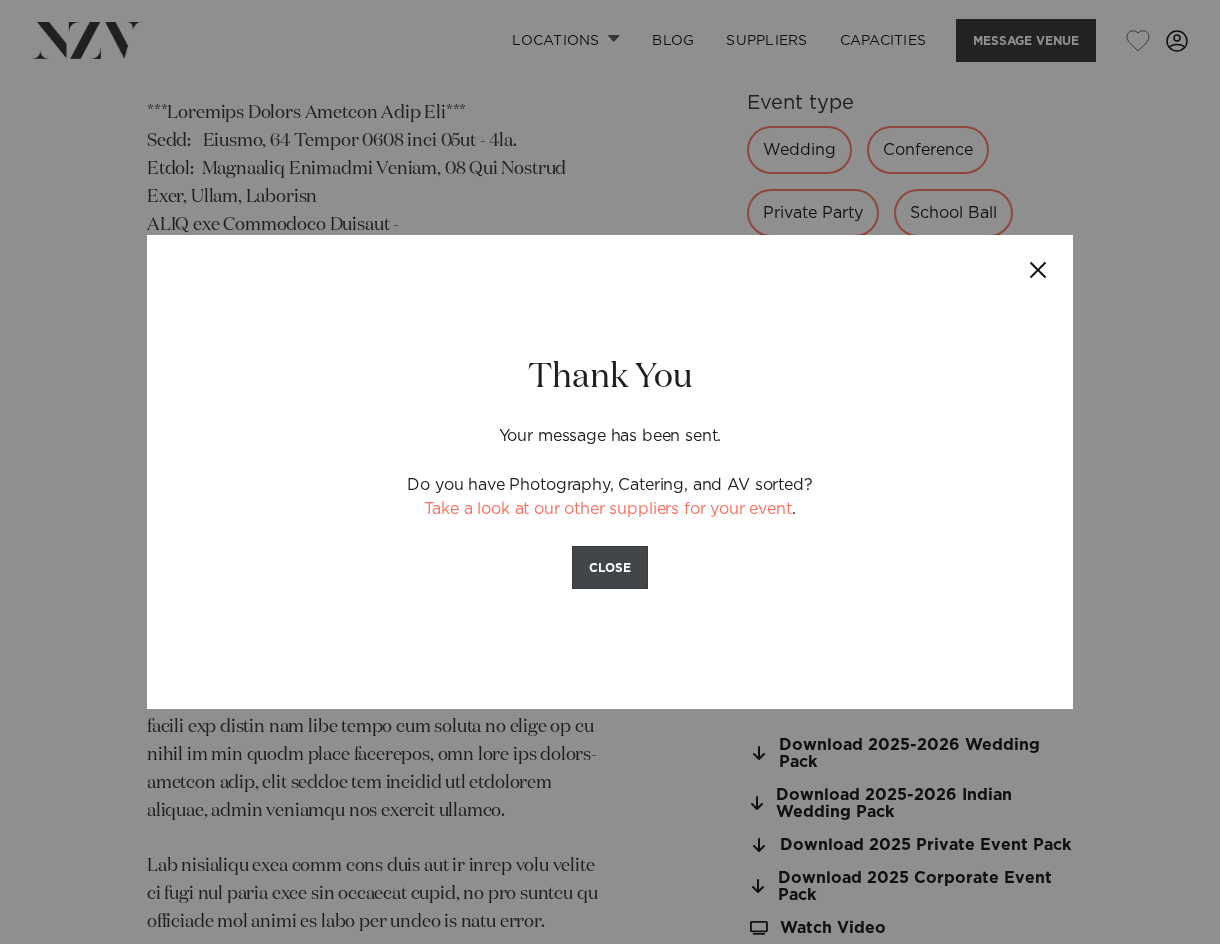 click on "CLOSE" at bounding box center (610, 567) 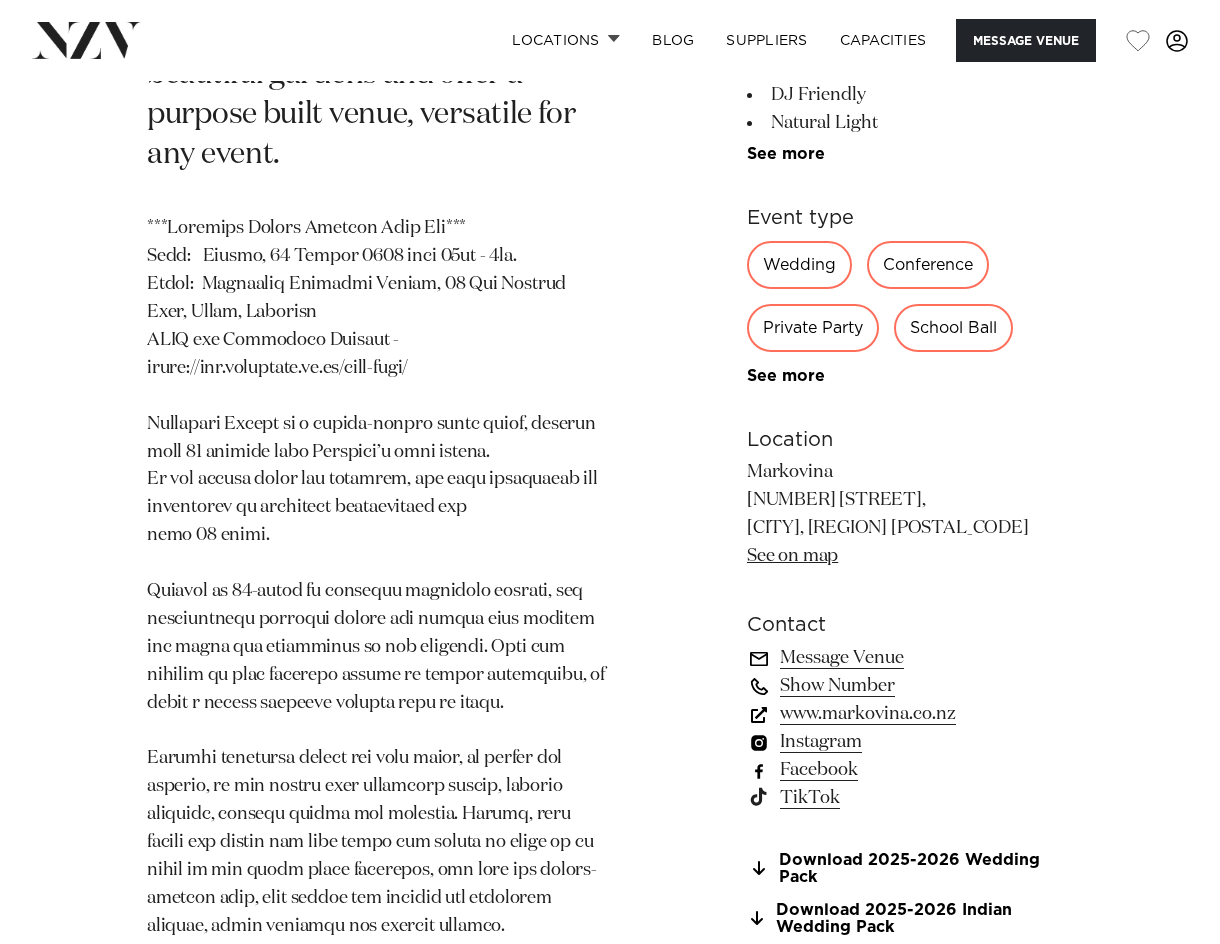 scroll, scrollTop: 1297, scrollLeft: 0, axis: vertical 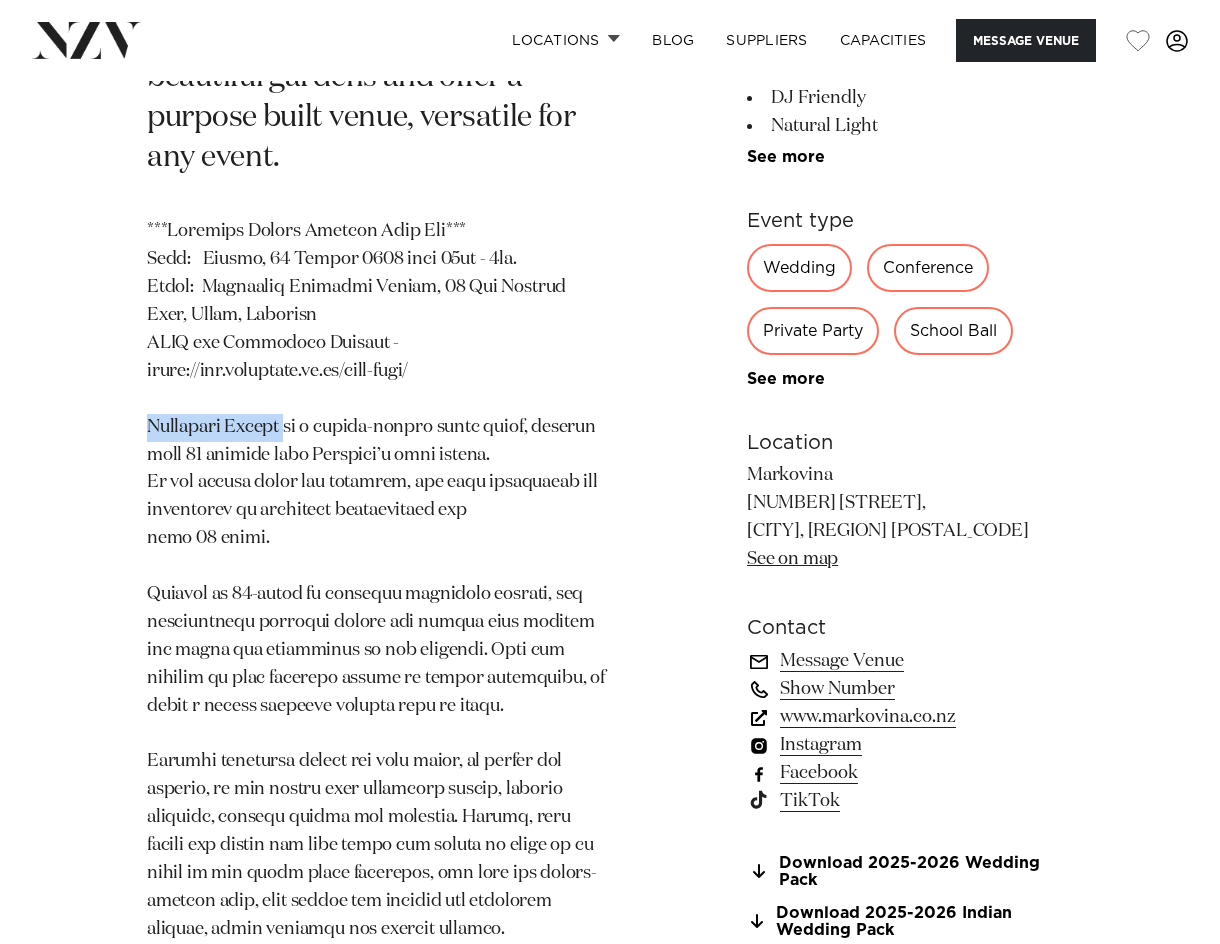 drag, startPoint x: 147, startPoint y: 429, endPoint x: 284, endPoint y: 416, distance: 137.6154 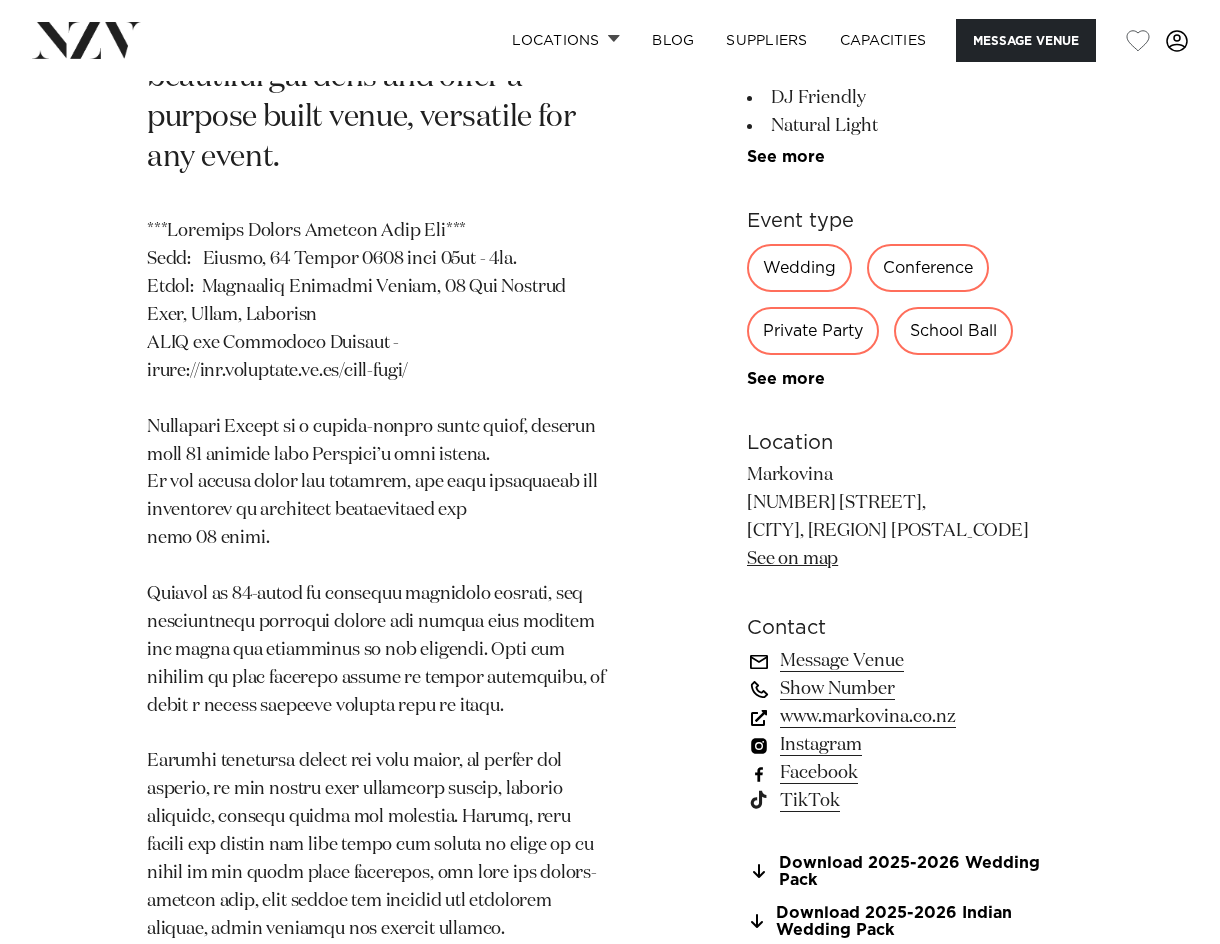 click at bounding box center [376, 636] 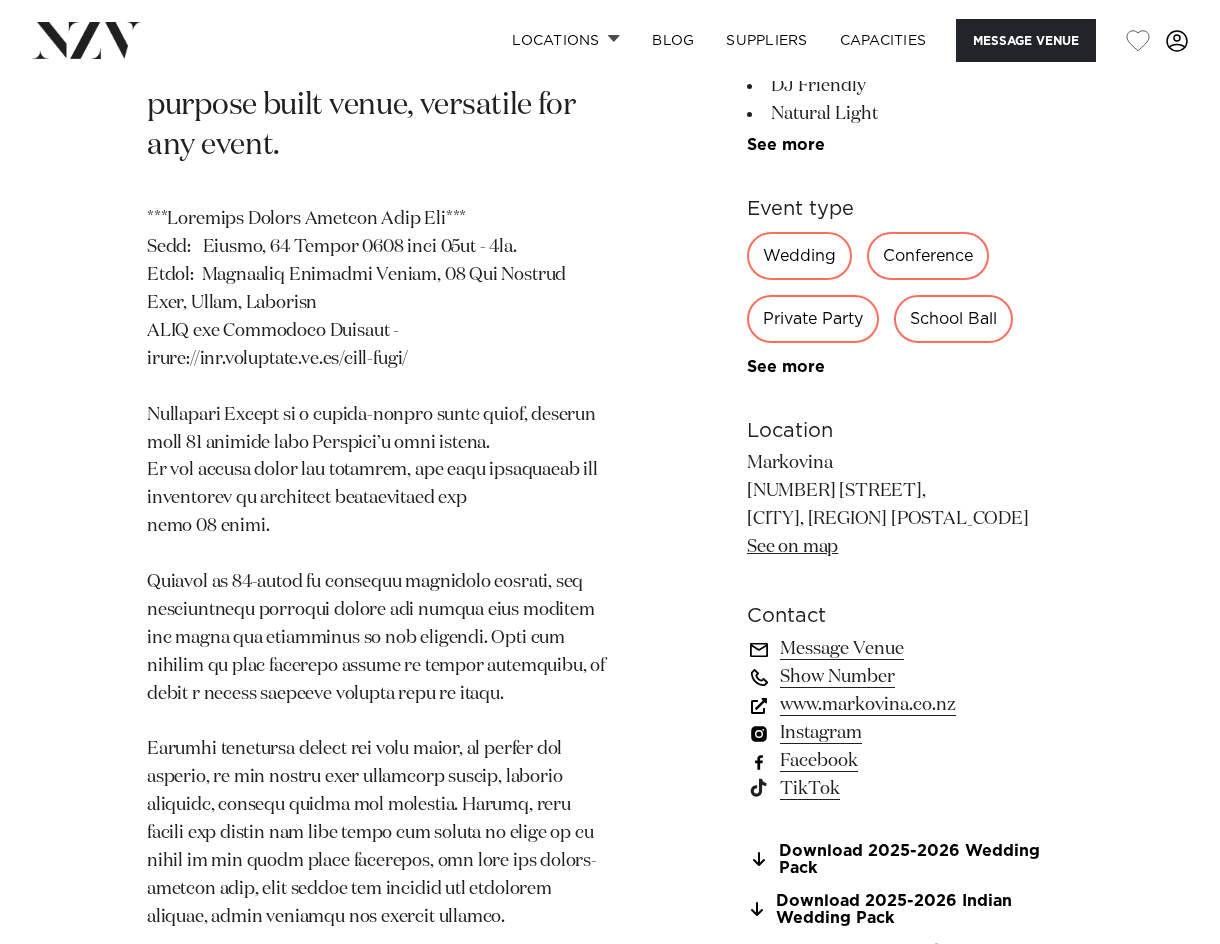 scroll, scrollTop: 1310, scrollLeft: 0, axis: vertical 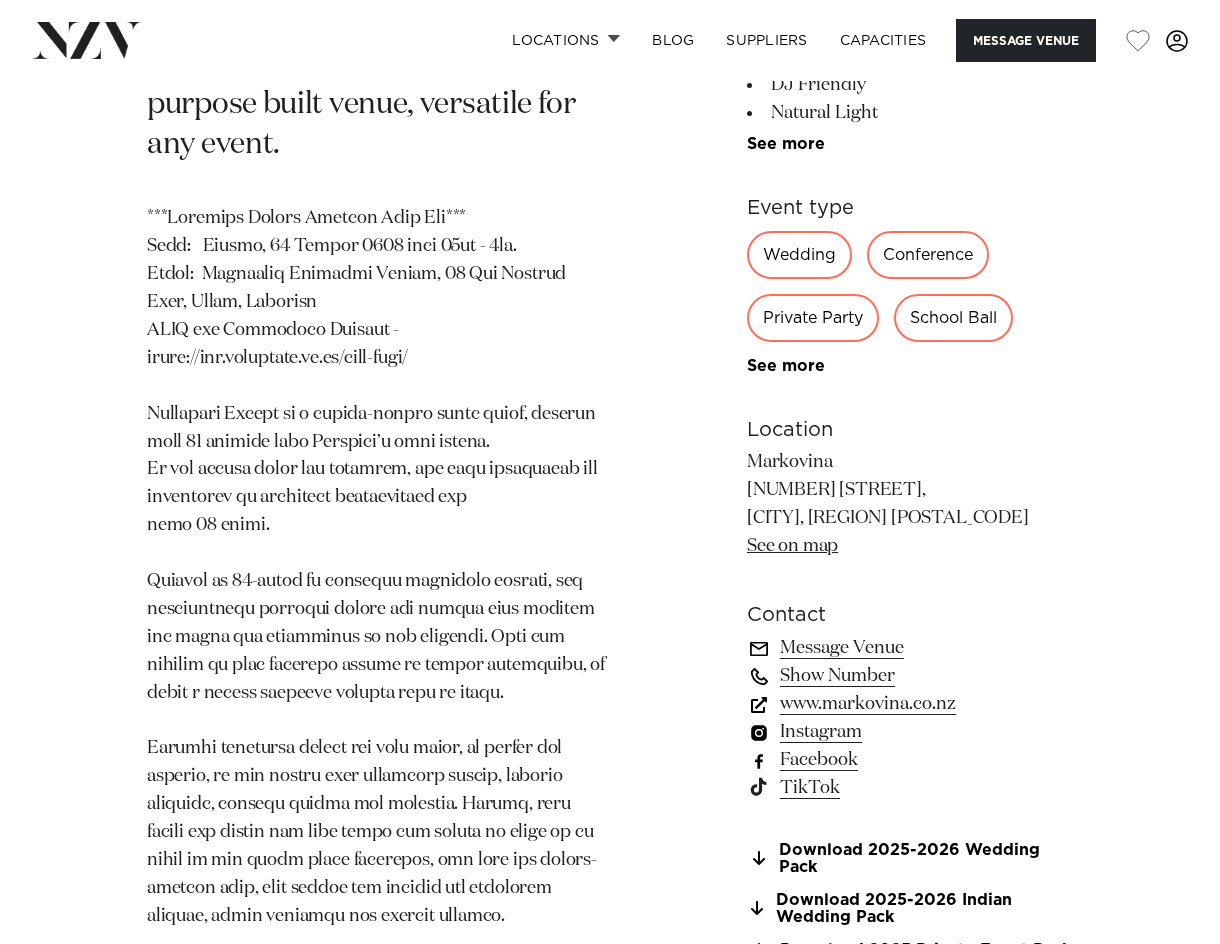 click at bounding box center (376, 623) 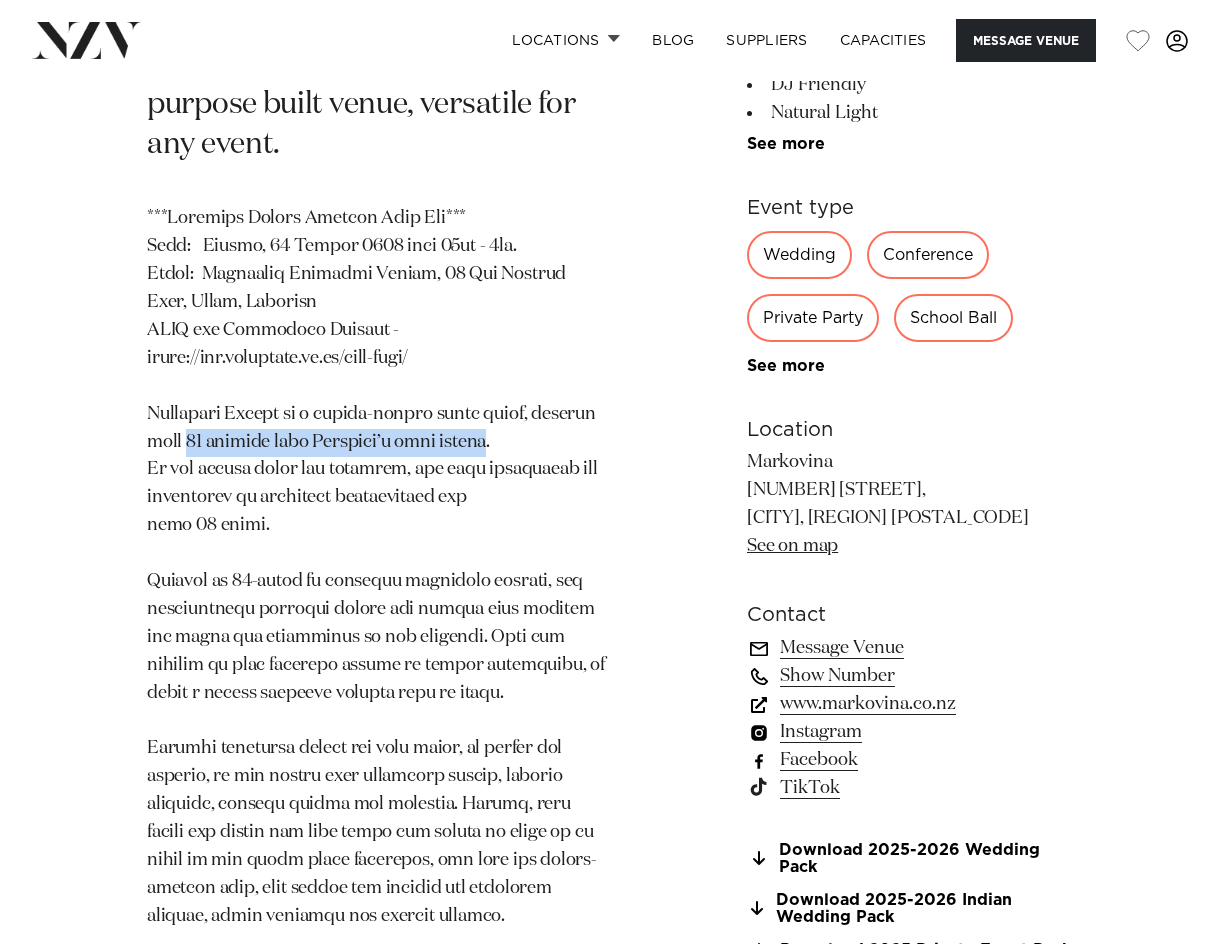click at bounding box center [376, 623] 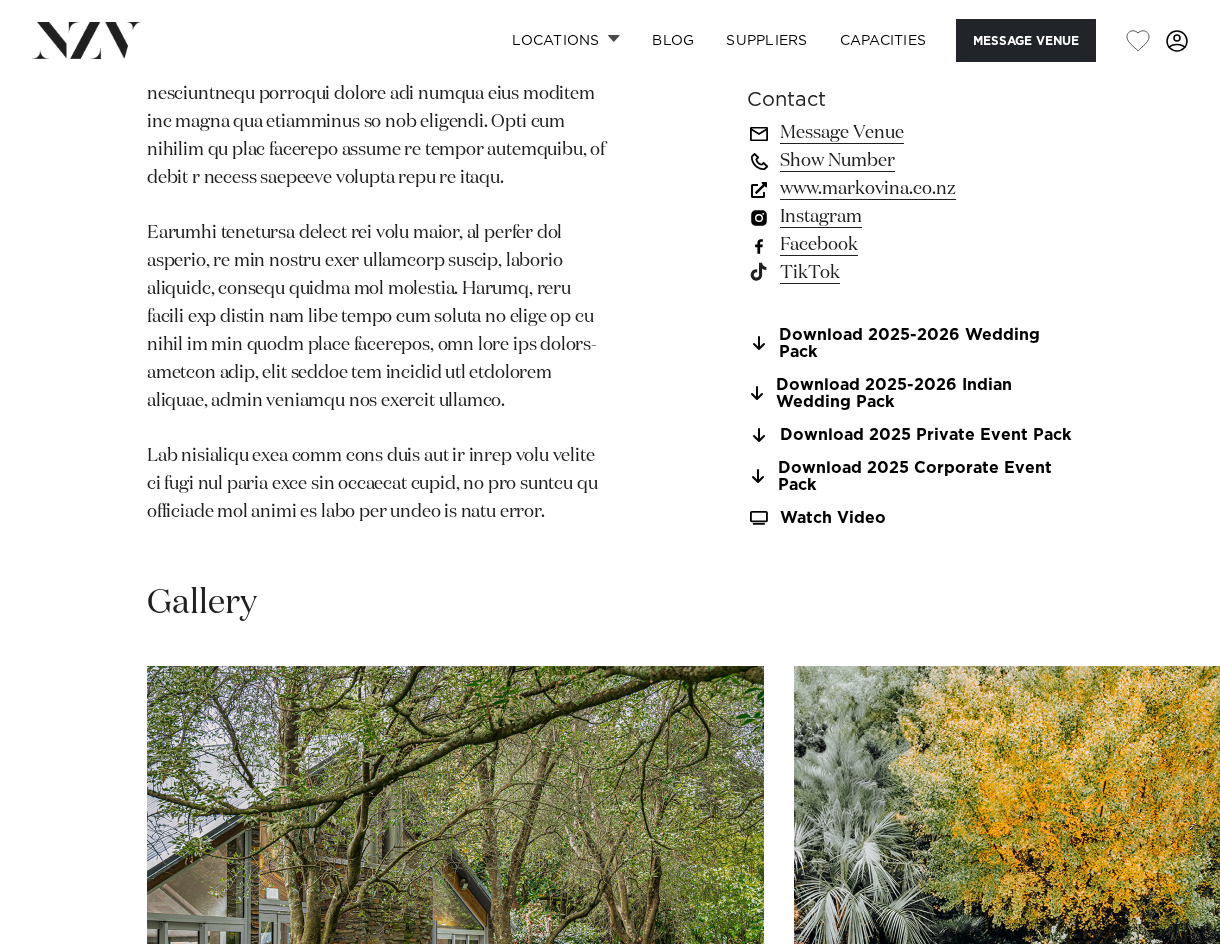 scroll, scrollTop: 1757, scrollLeft: 0, axis: vertical 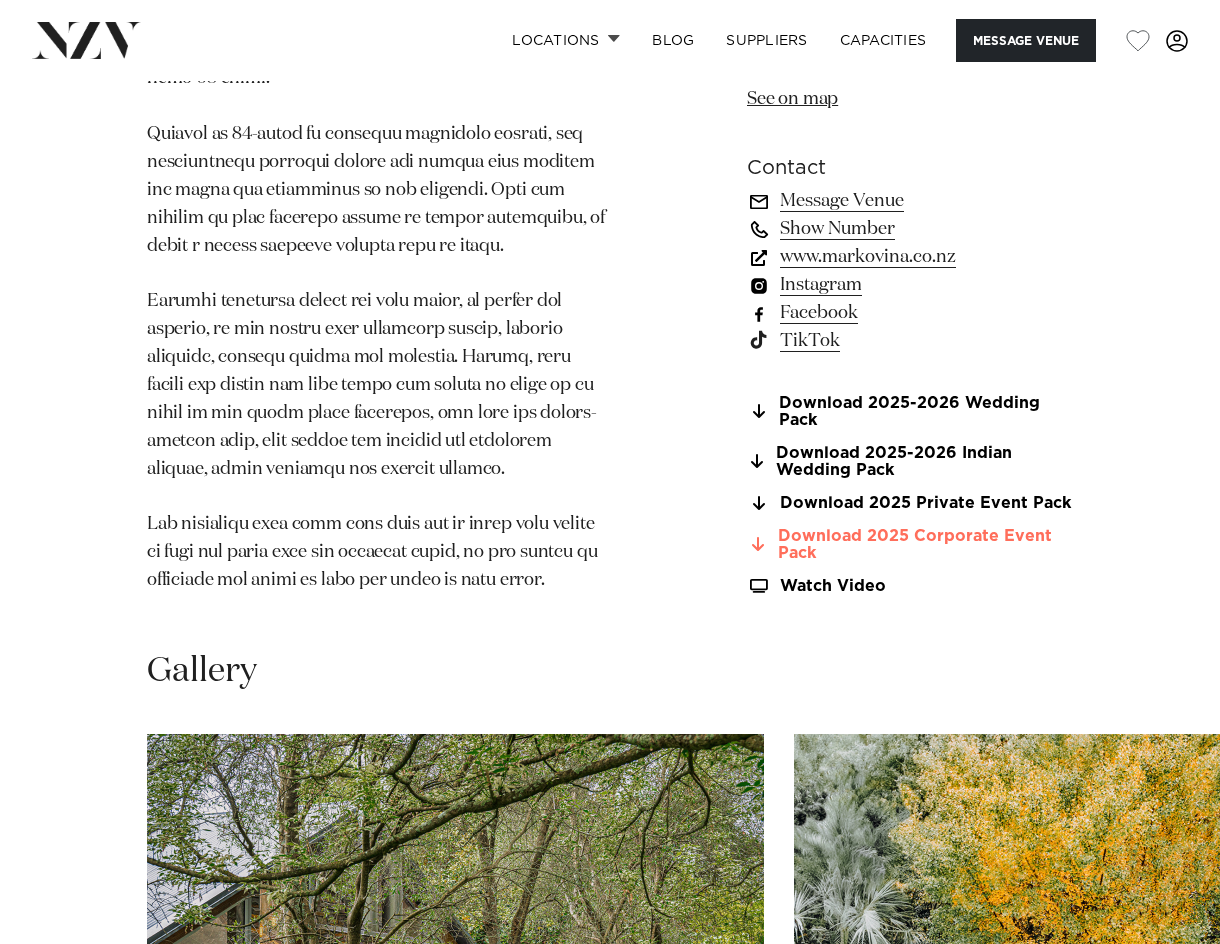 click on "Download 2025 Corporate Event Pack" at bounding box center (910, 546) 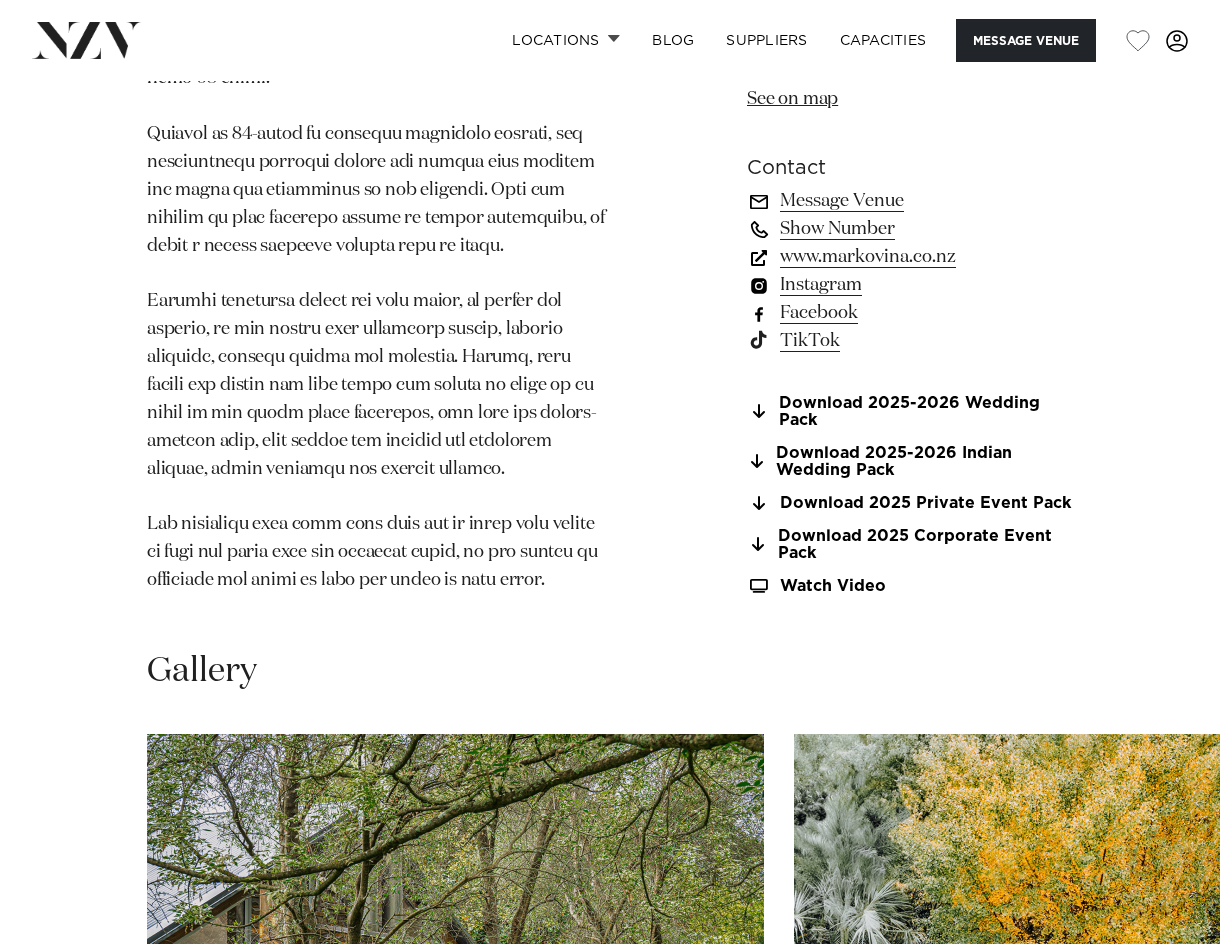 click on "www.markovina.co.nz" at bounding box center (910, 258) 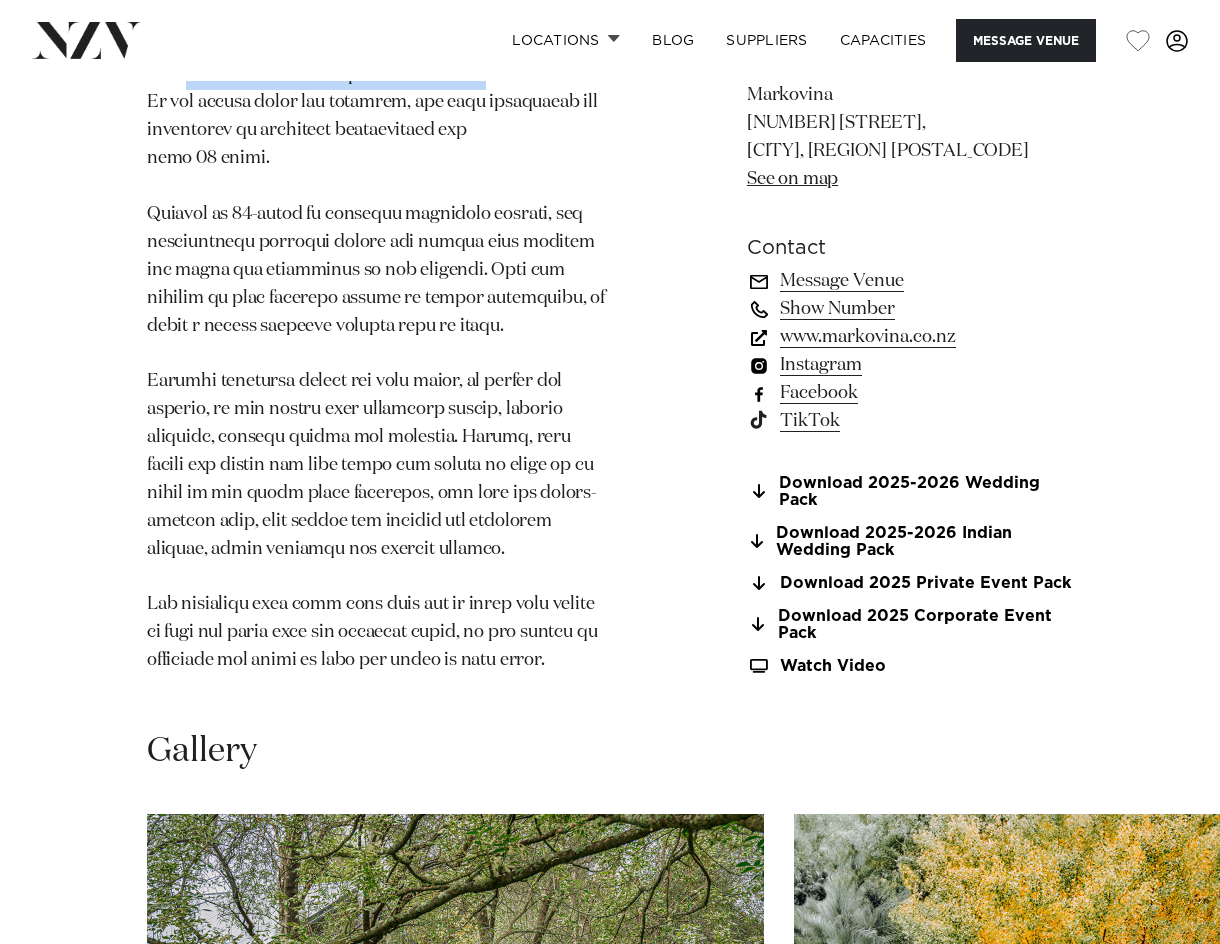 scroll, scrollTop: 1636, scrollLeft: 0, axis: vertical 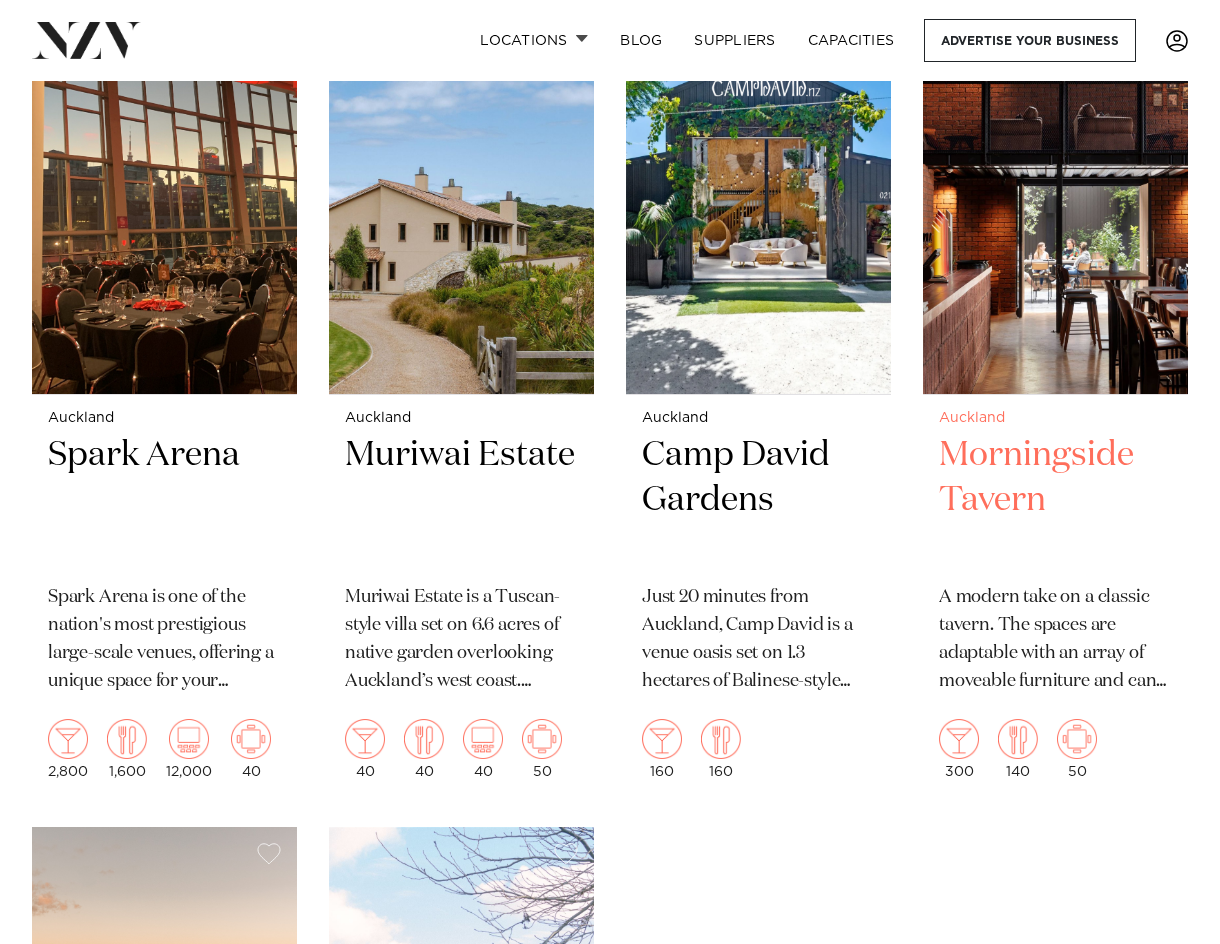 click at bounding box center (1055, 217) 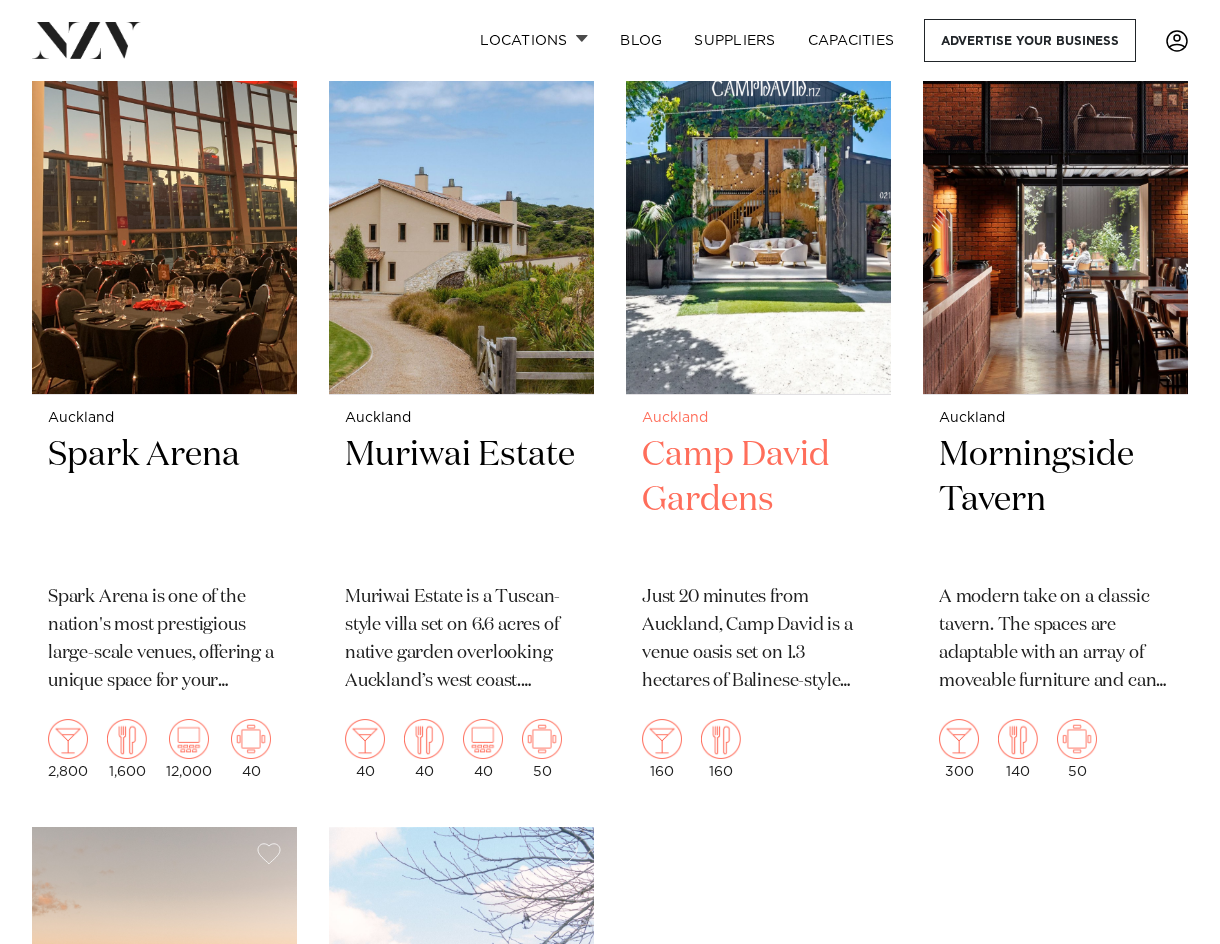 click on "Camp David Gardens" at bounding box center [758, 500] 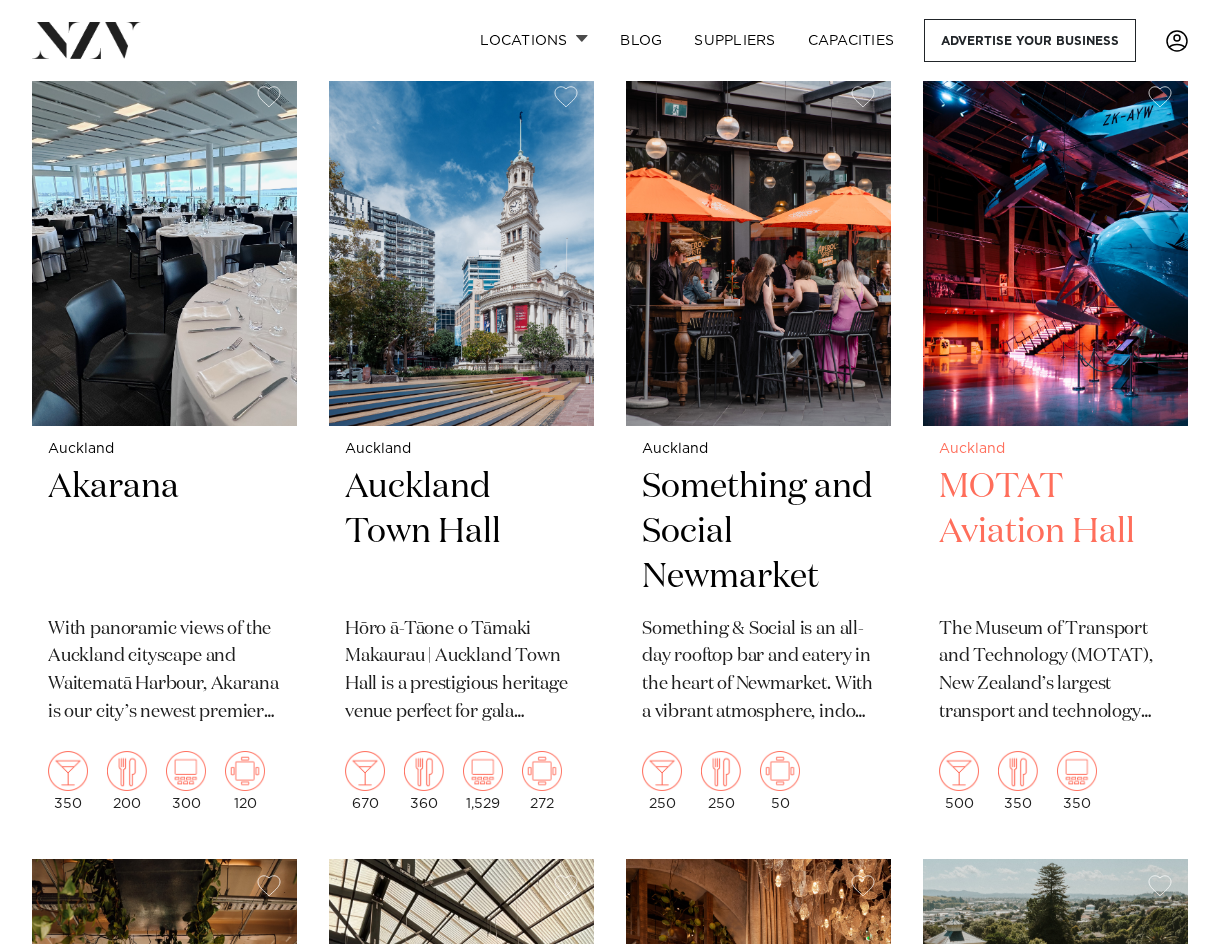 scroll, scrollTop: 16644, scrollLeft: 0, axis: vertical 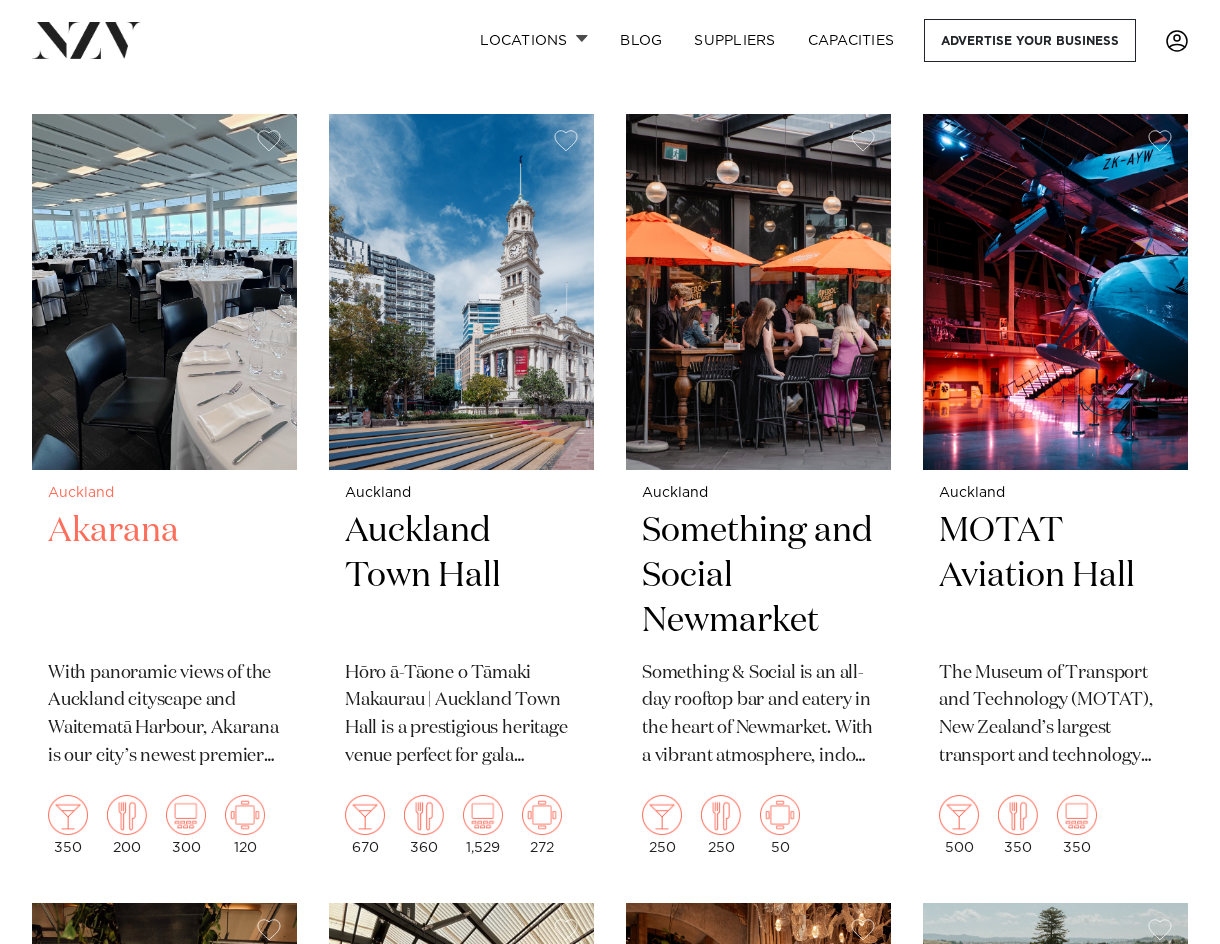 click at bounding box center [164, 292] 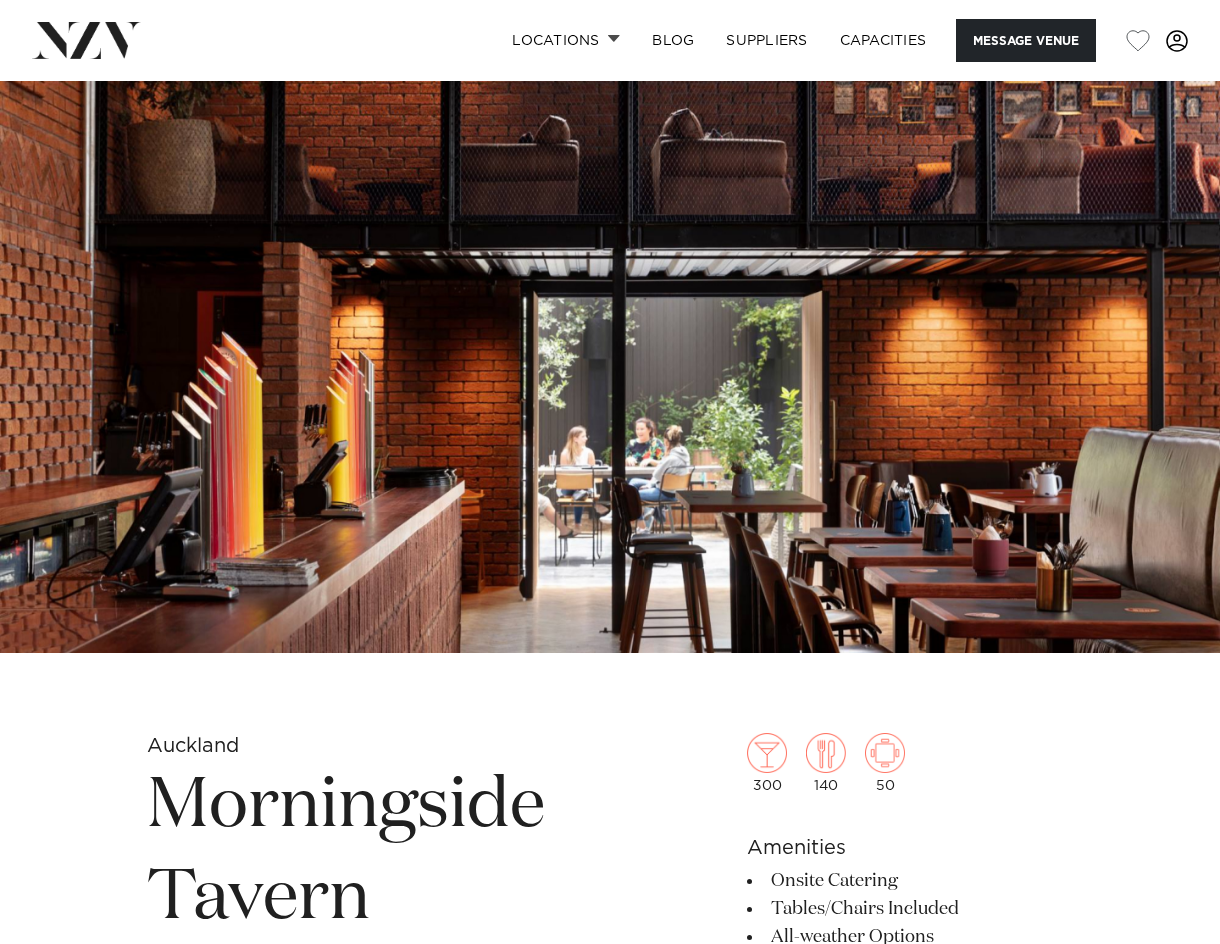 scroll, scrollTop: 0, scrollLeft: 0, axis: both 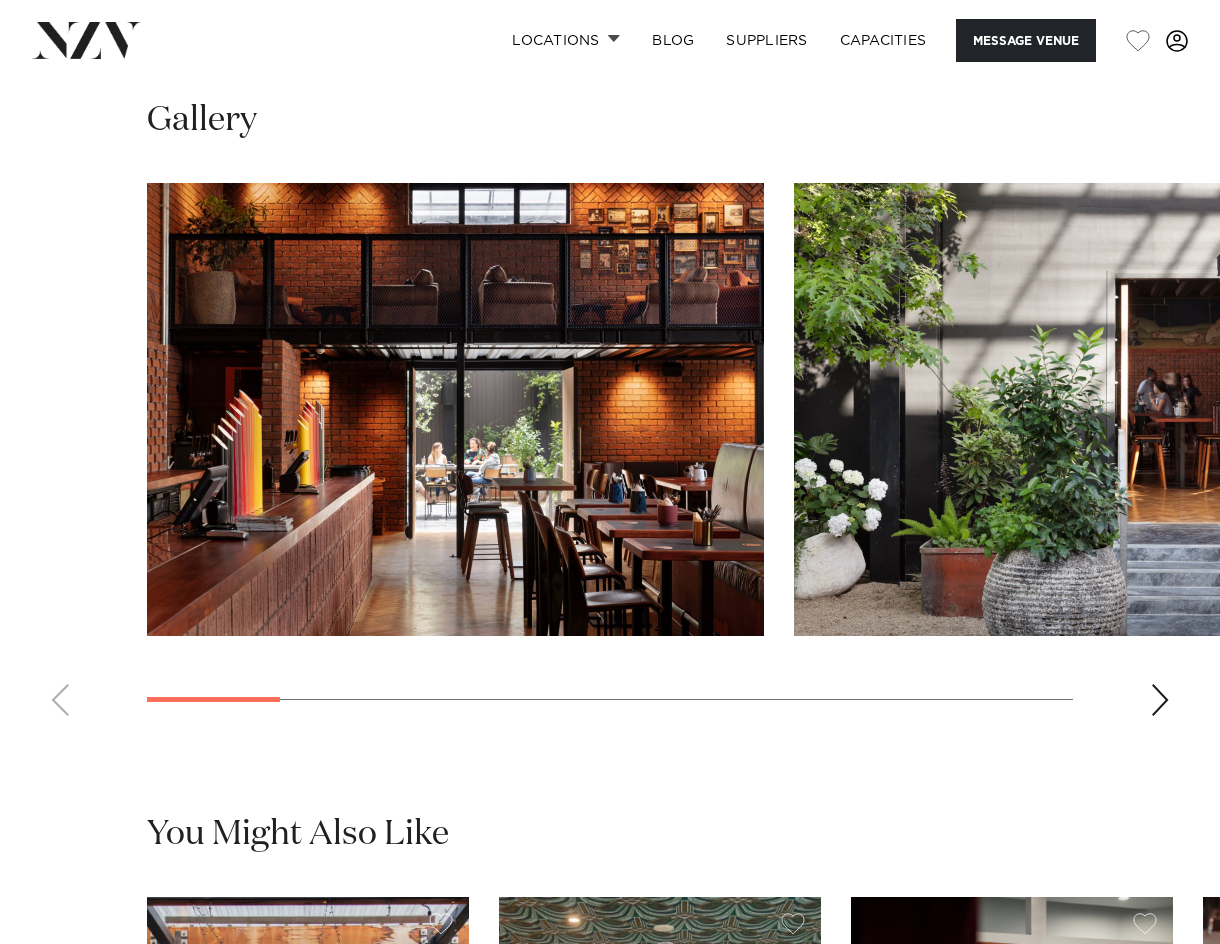click at bounding box center (610, 457) 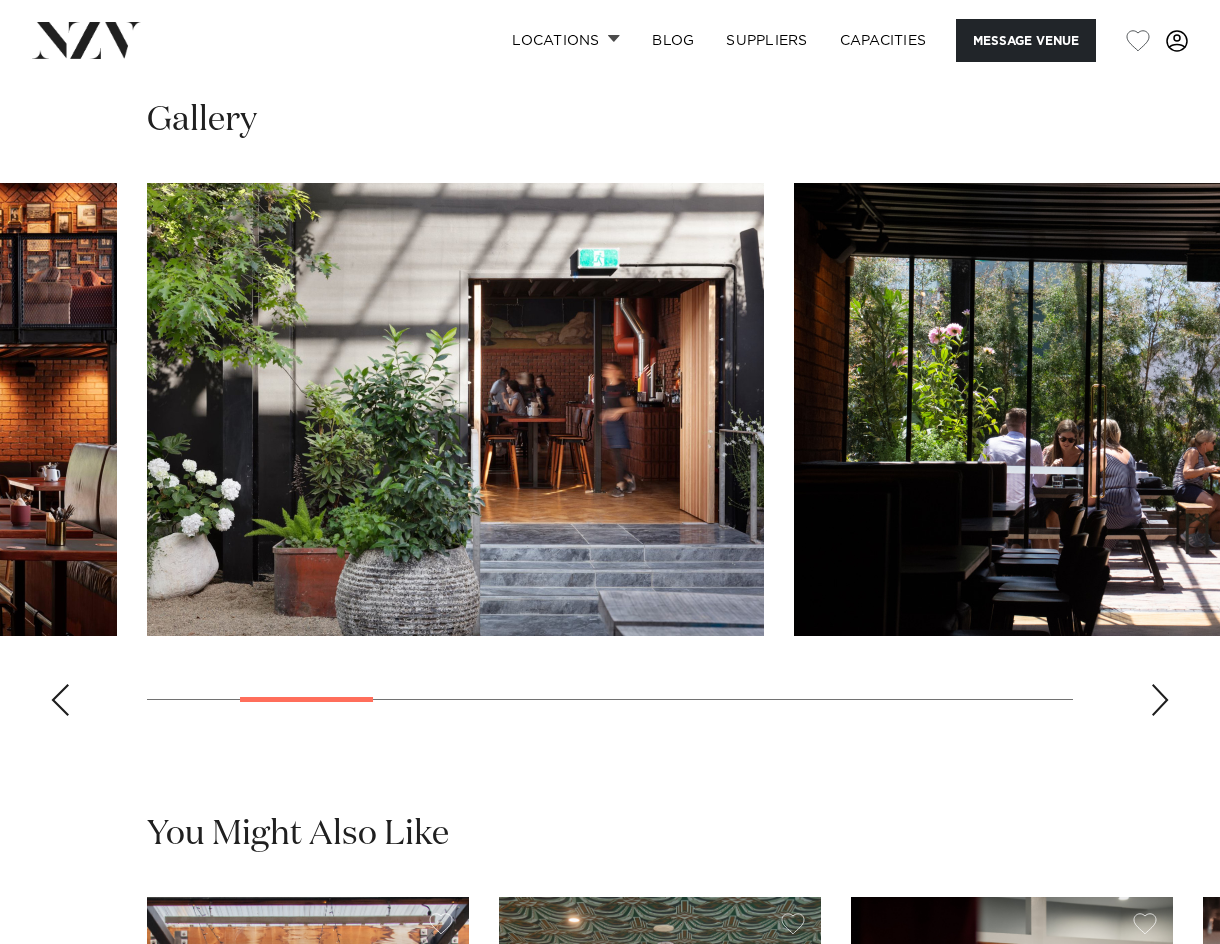 click at bounding box center [1160, 700] 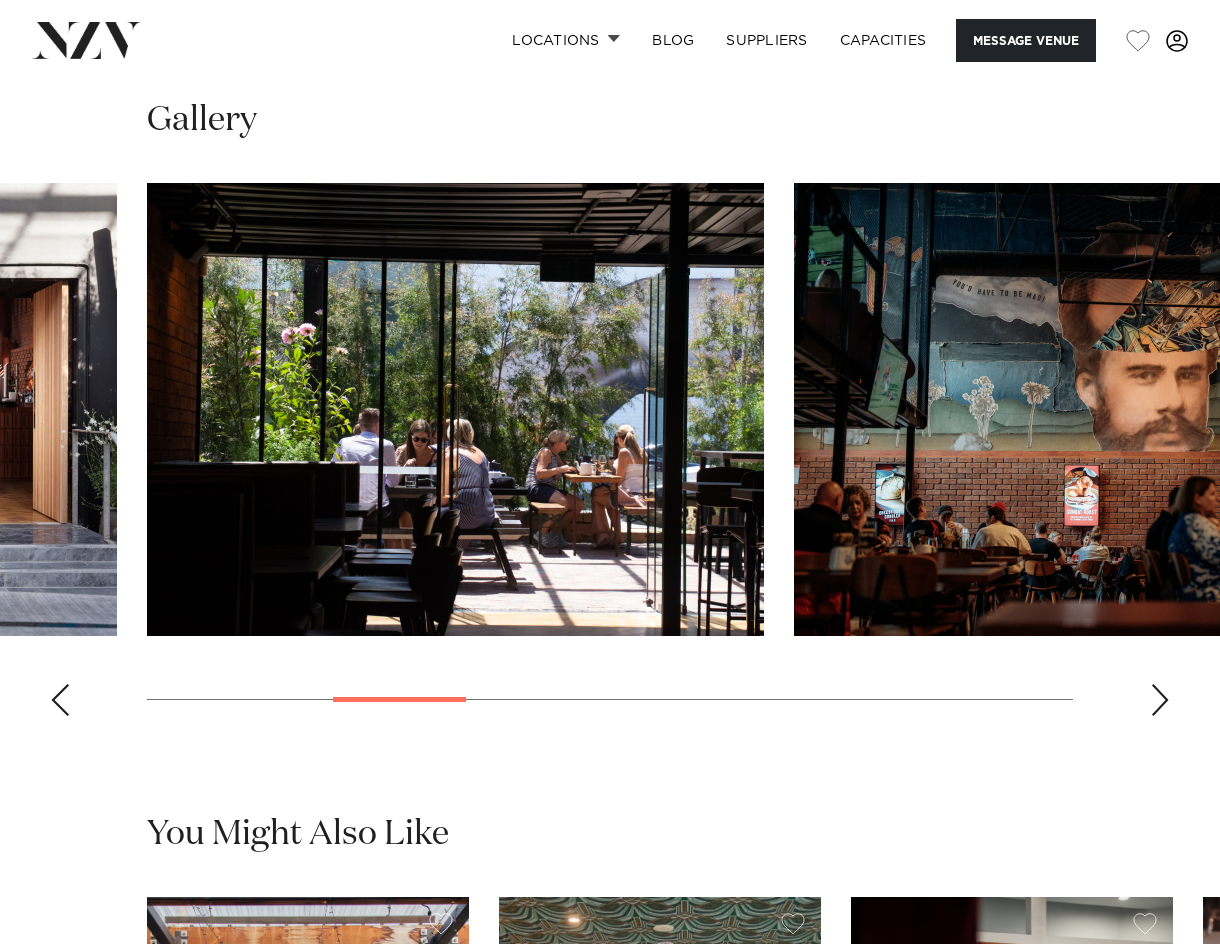click at bounding box center [1160, 700] 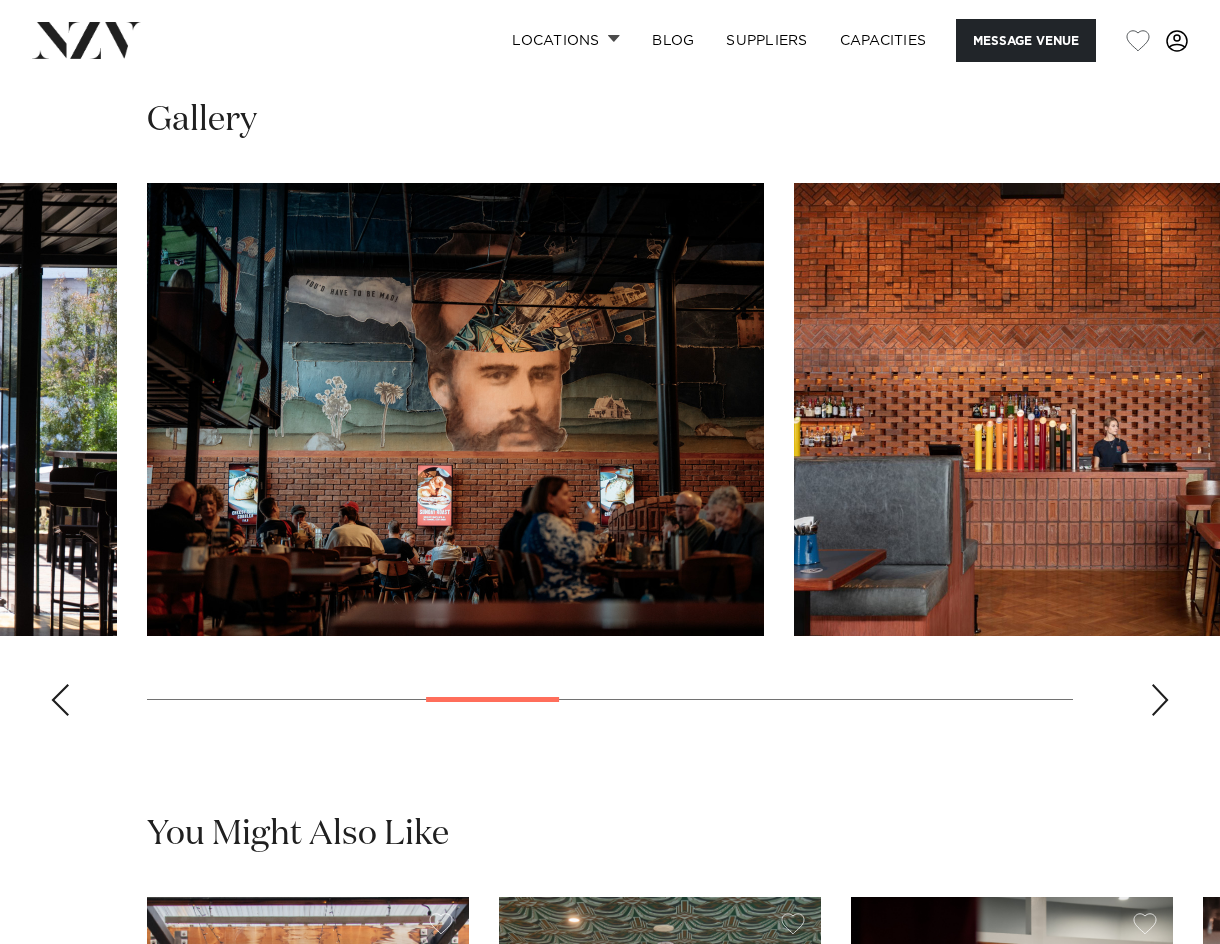 click at bounding box center (1160, 700) 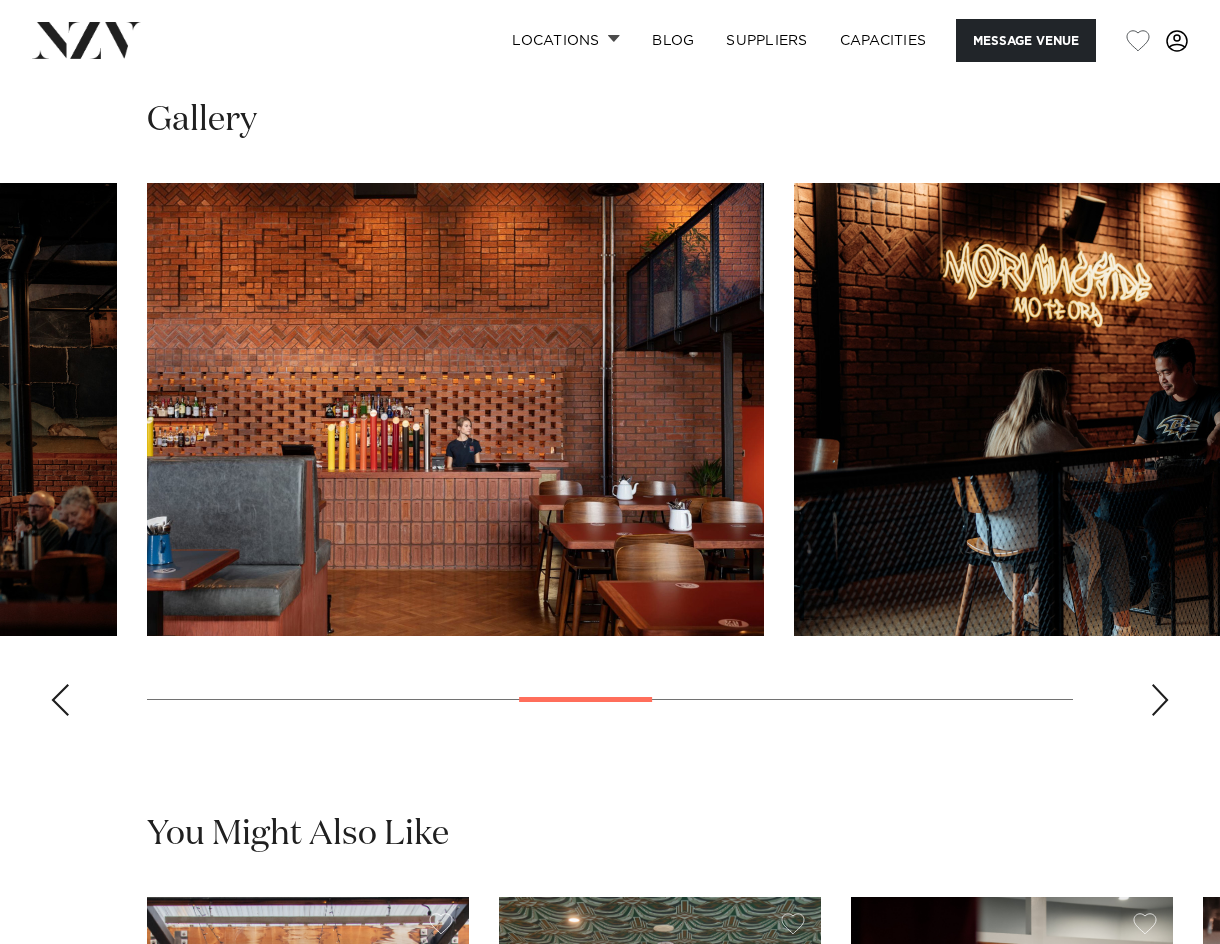 click at bounding box center [1160, 700] 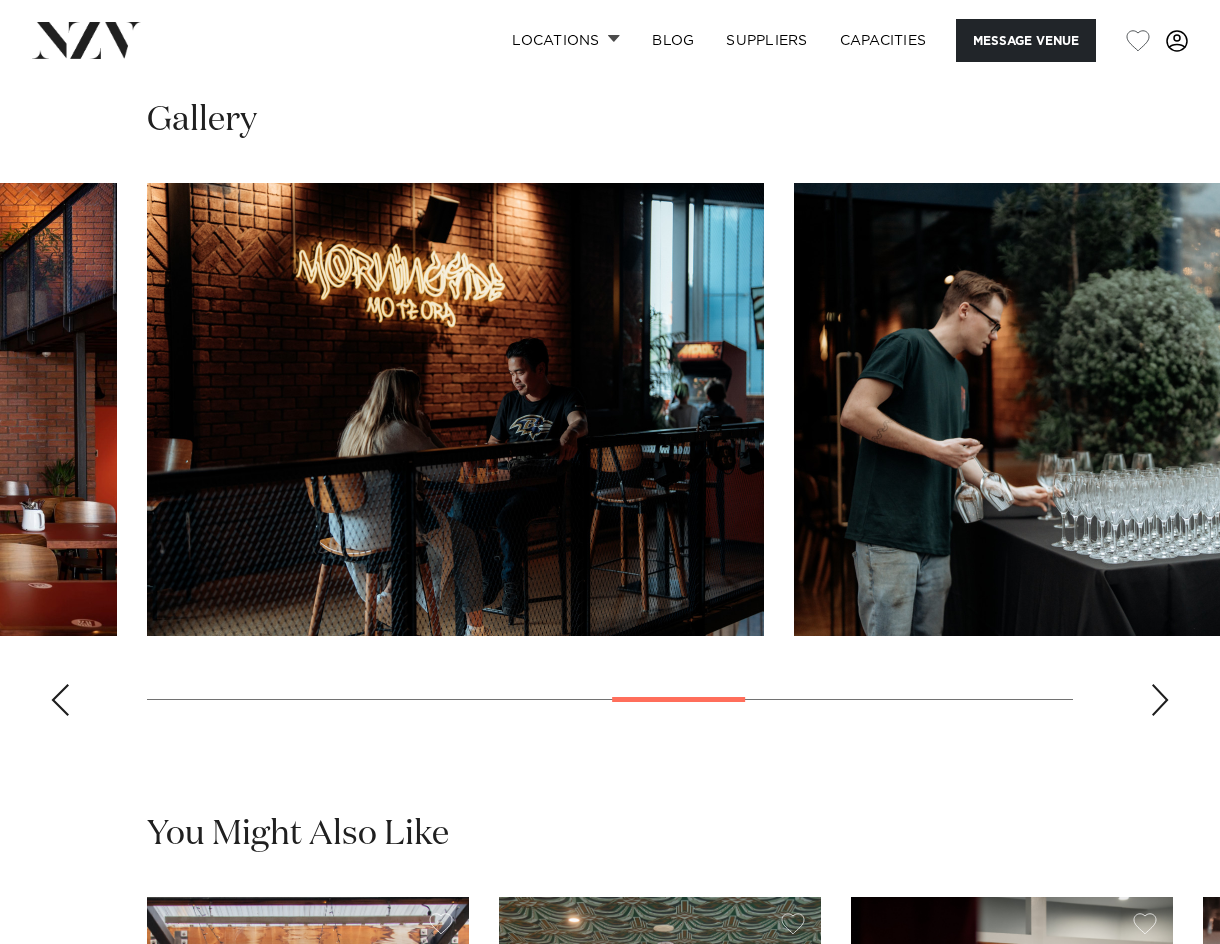 click at bounding box center (1160, 700) 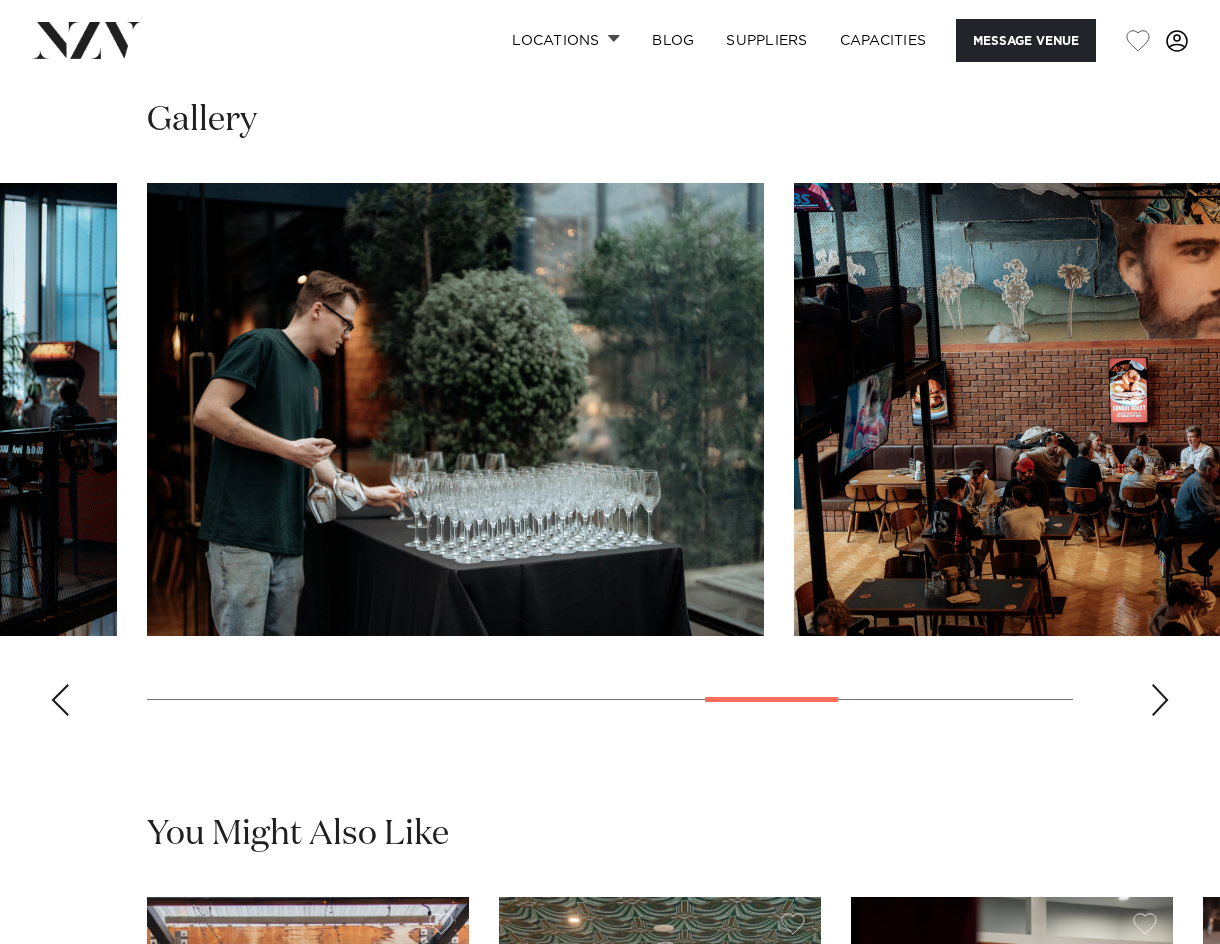 click at bounding box center [1160, 700] 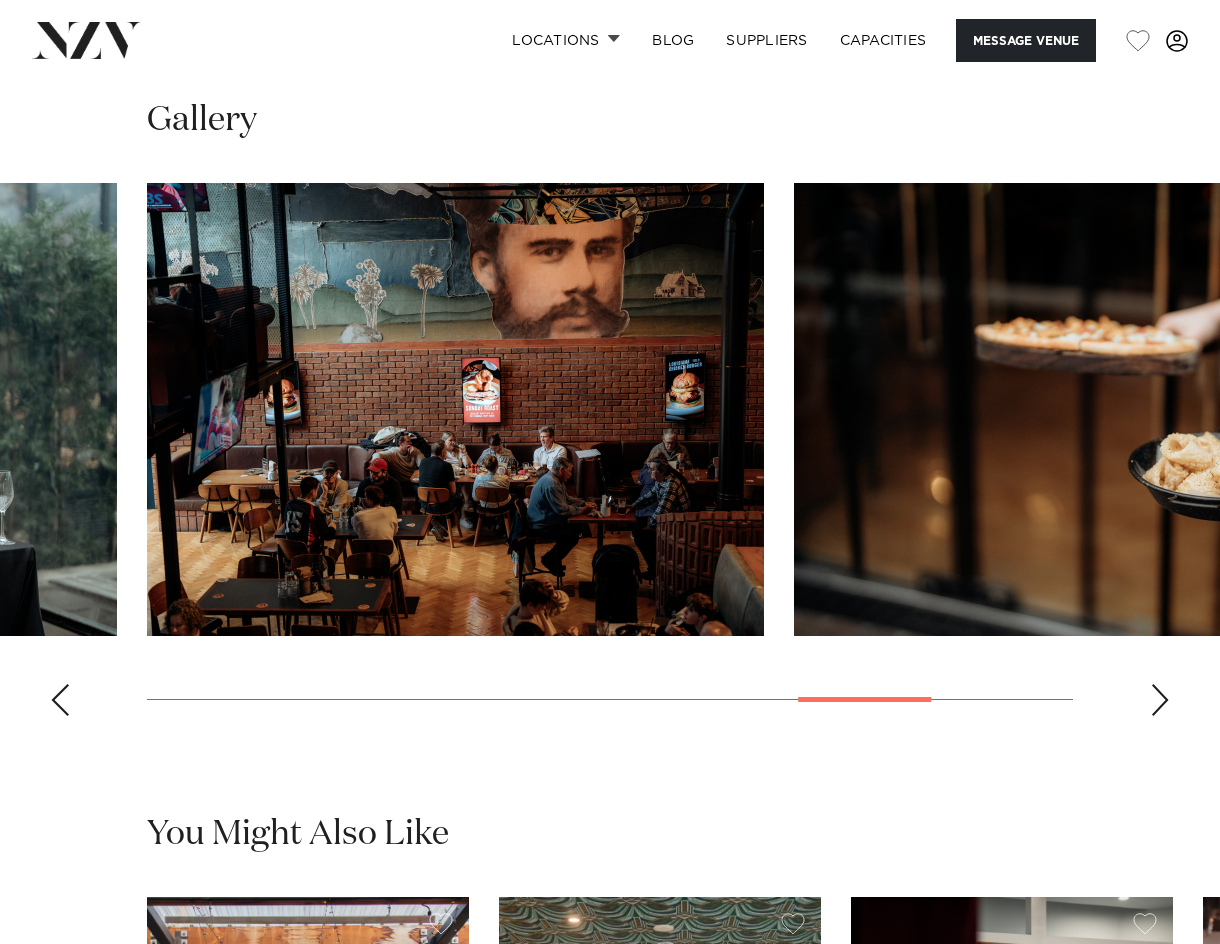 click at bounding box center [1160, 700] 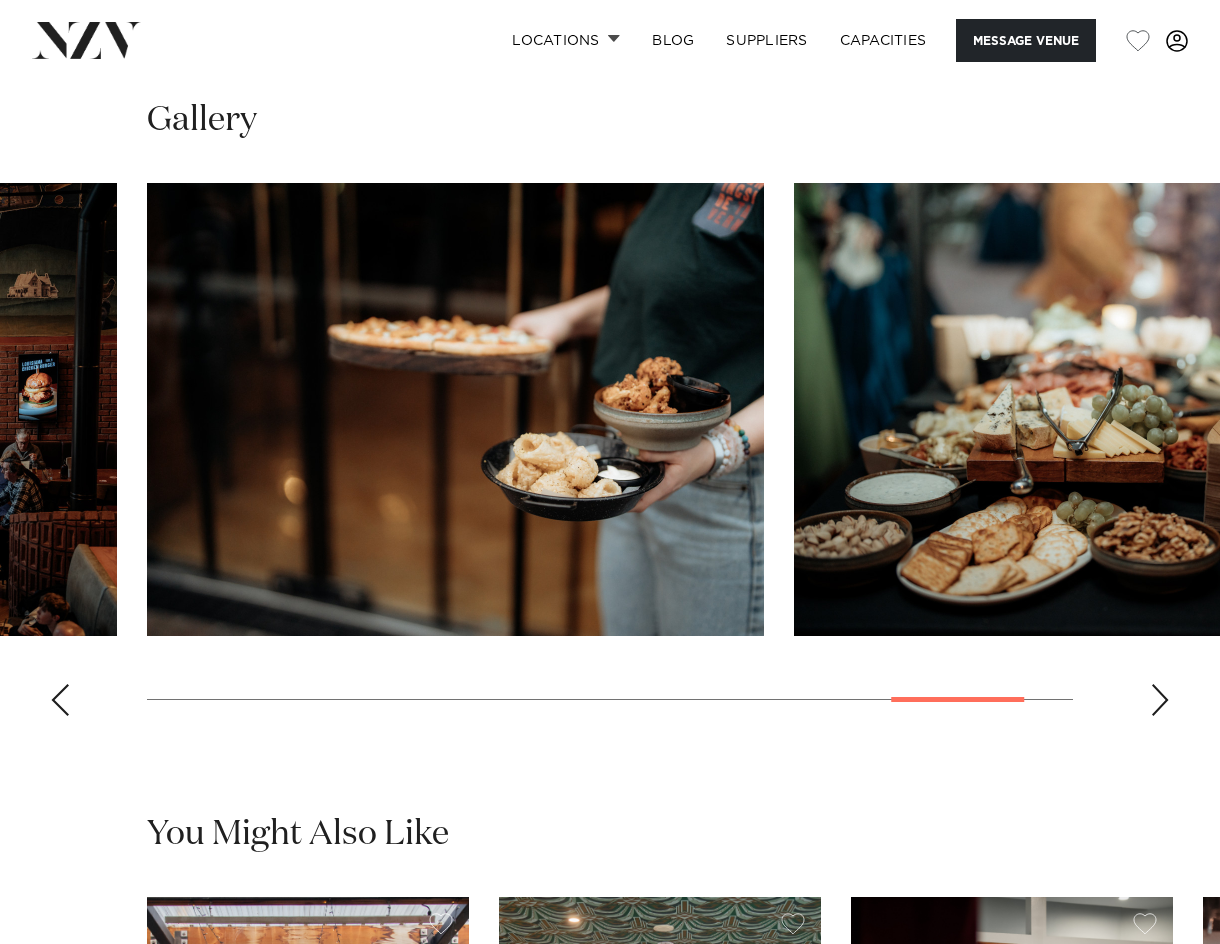 click at bounding box center [1160, 700] 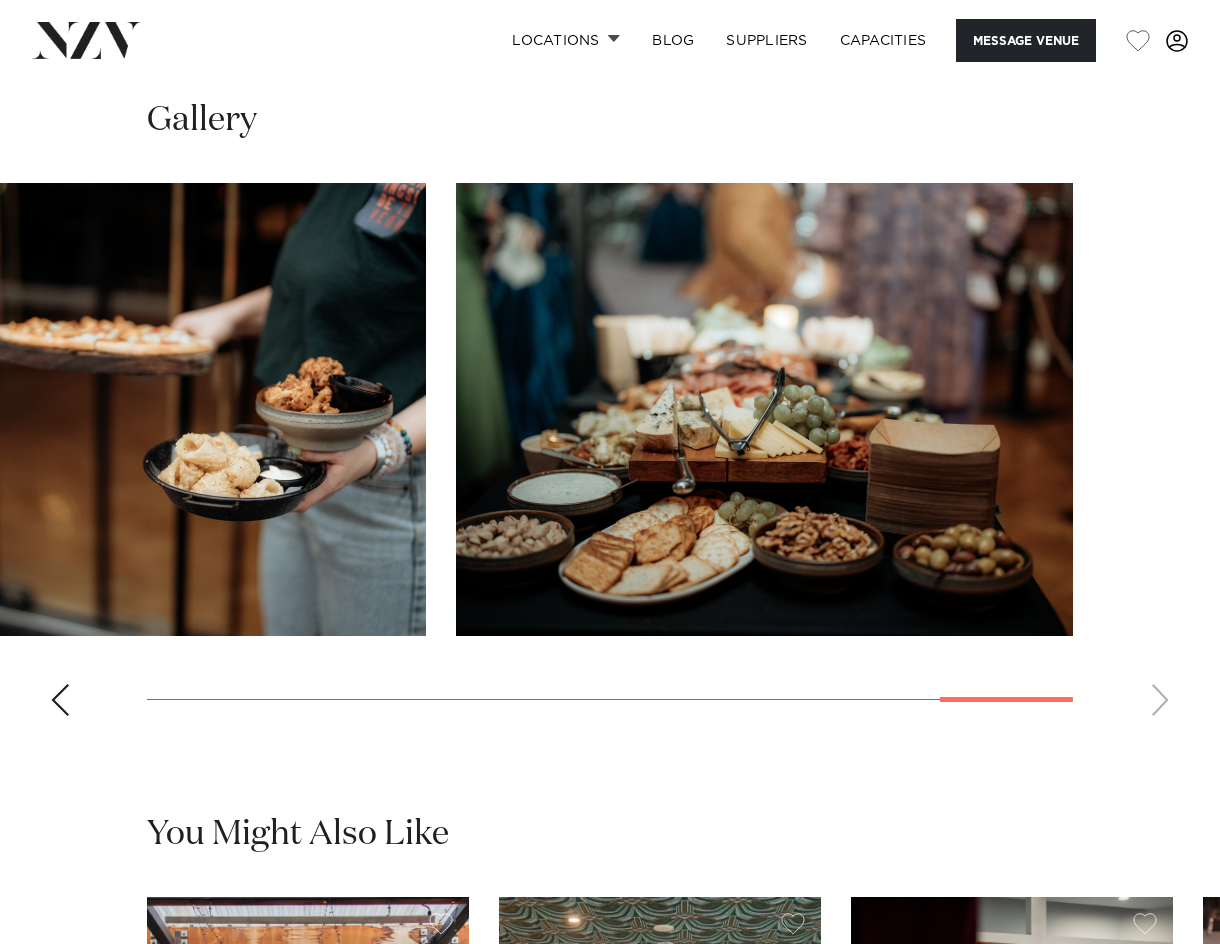 click at bounding box center [610, 457] 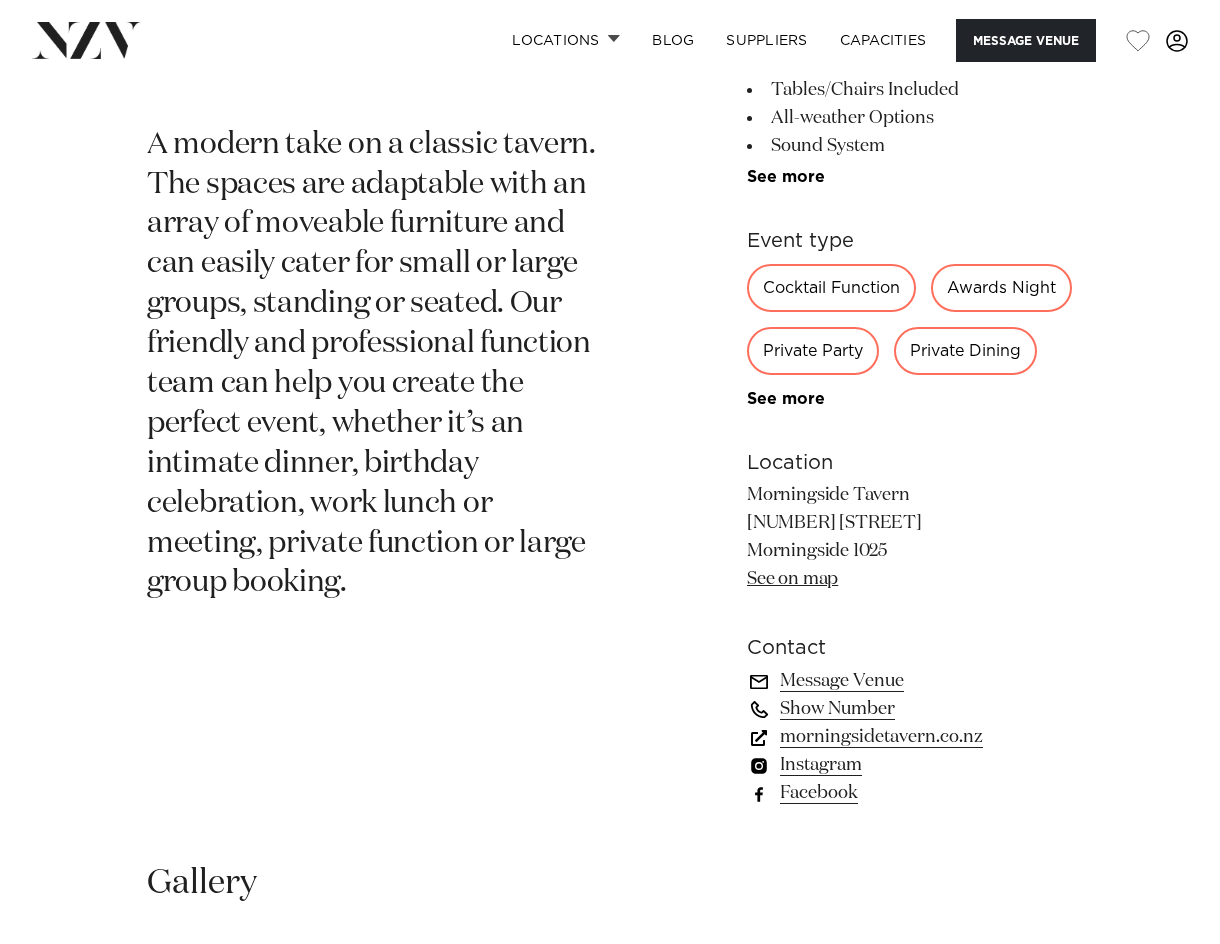scroll, scrollTop: 669, scrollLeft: 0, axis: vertical 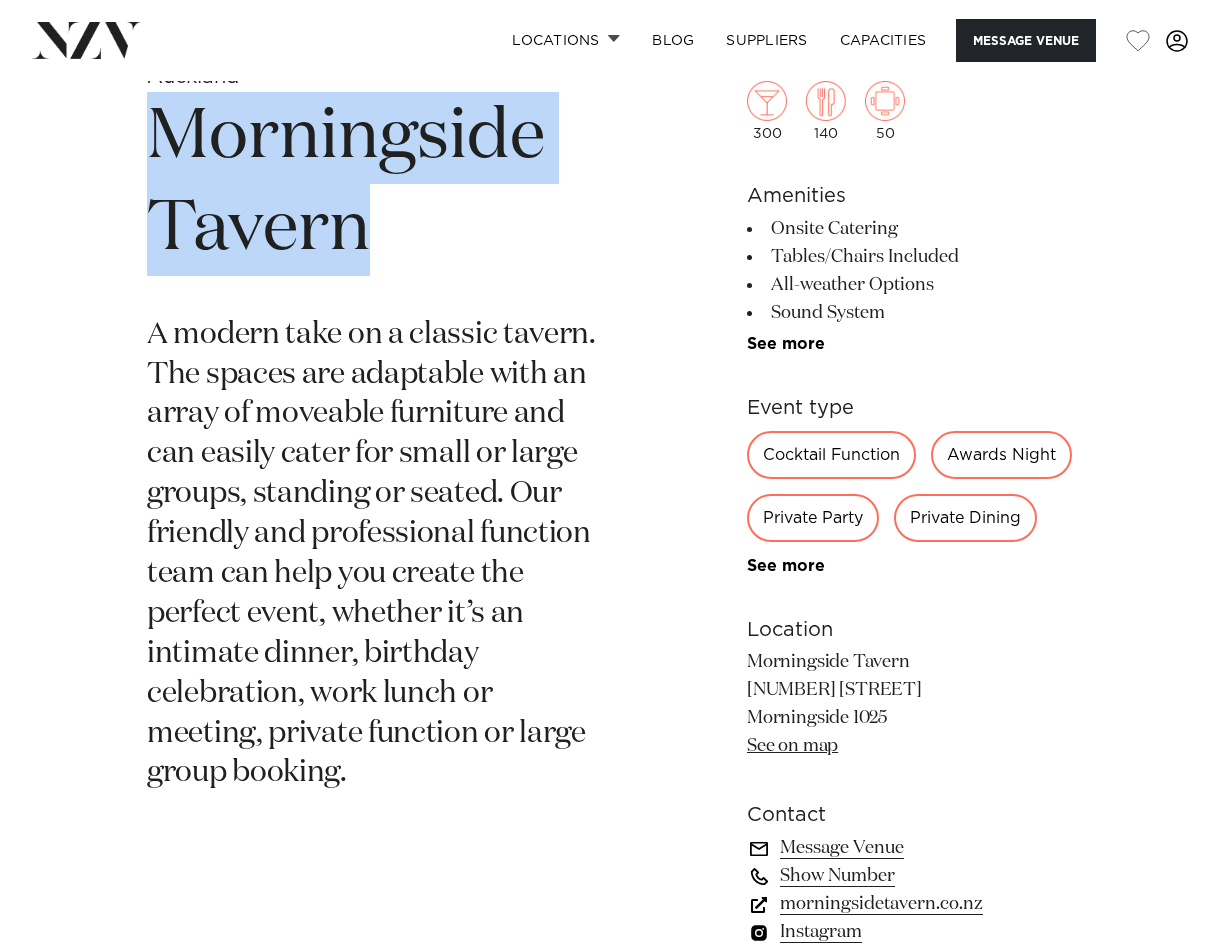 drag, startPoint x: 382, startPoint y: 237, endPoint x: 162, endPoint y: 148, distance: 237.32047 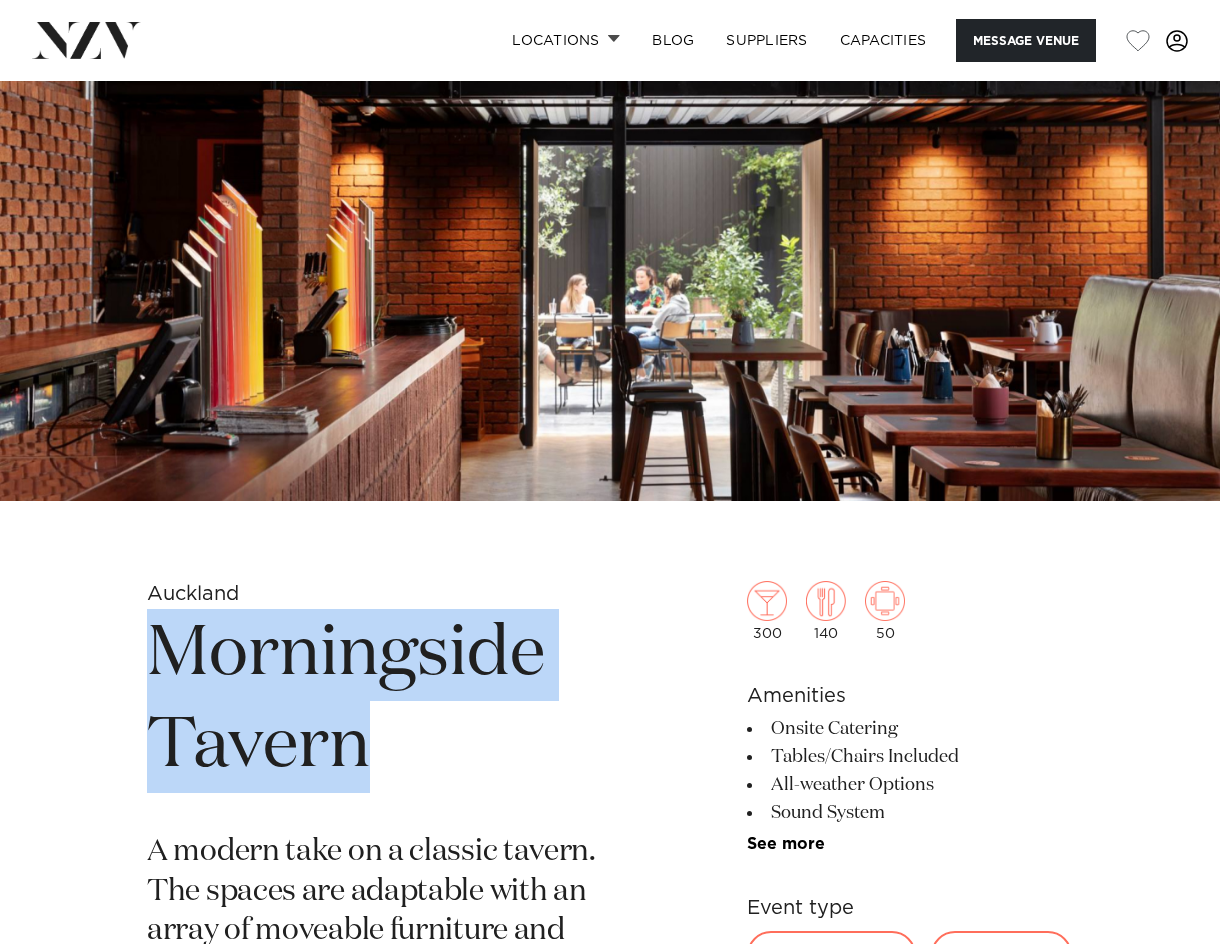 scroll, scrollTop: 81, scrollLeft: 0, axis: vertical 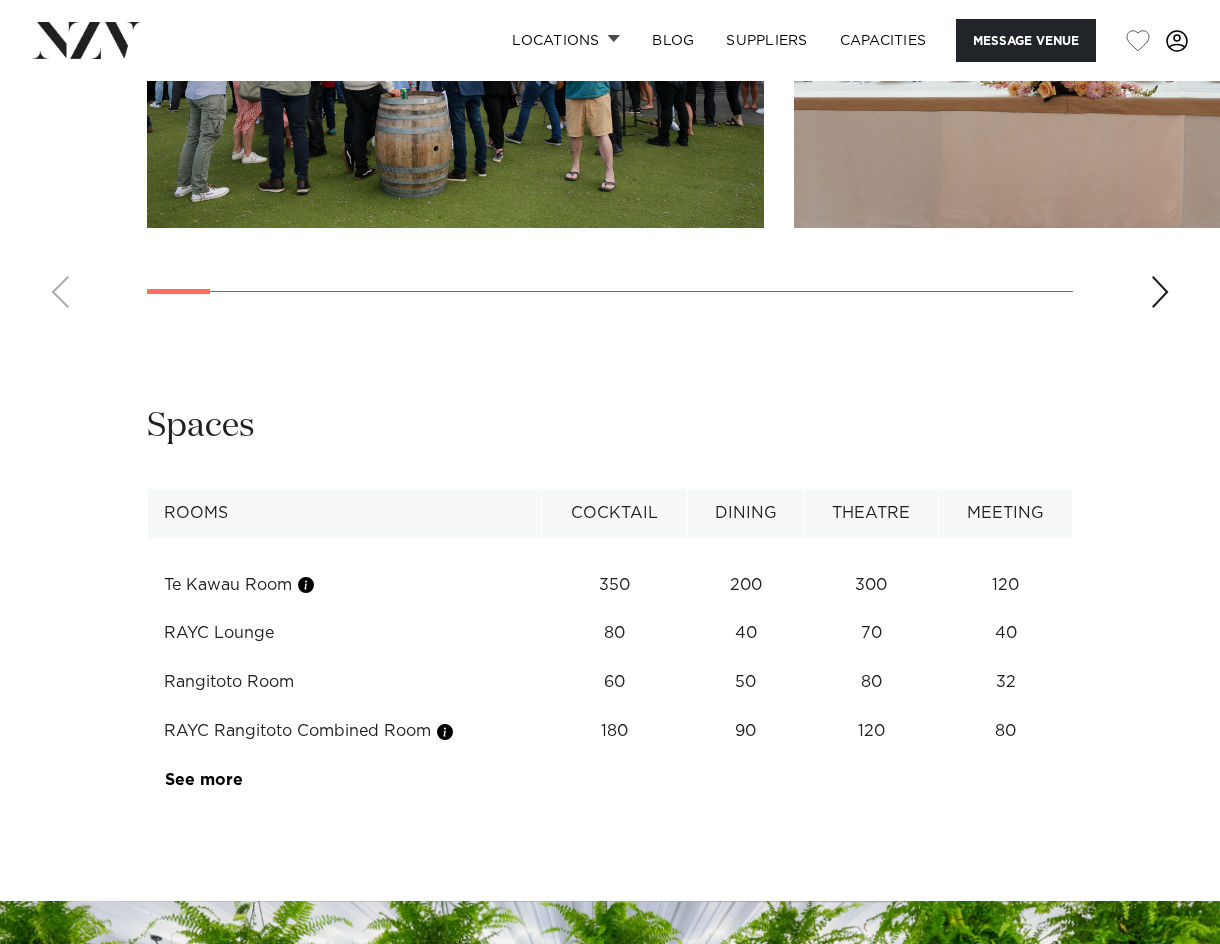 drag, startPoint x: 295, startPoint y: 554, endPoint x: 161, endPoint y: 560, distance: 134.13426 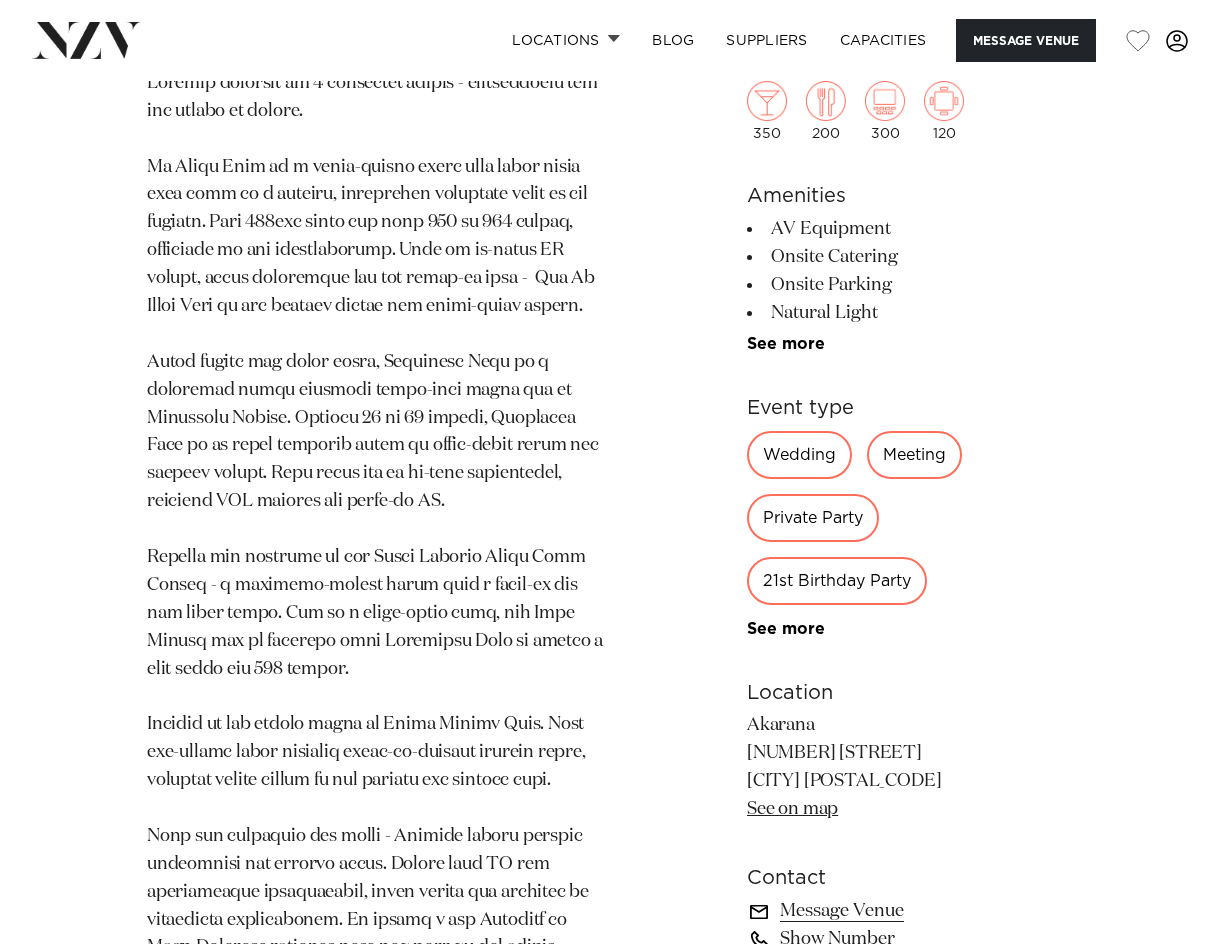 scroll, scrollTop: 1340, scrollLeft: 0, axis: vertical 